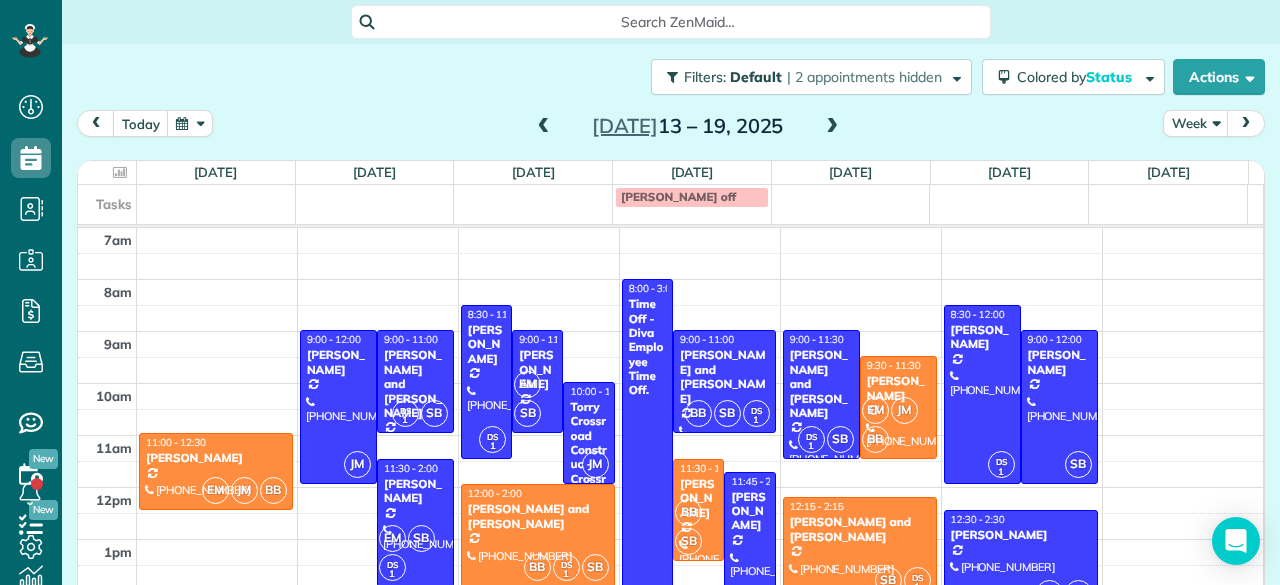 scroll, scrollTop: 0, scrollLeft: 0, axis: both 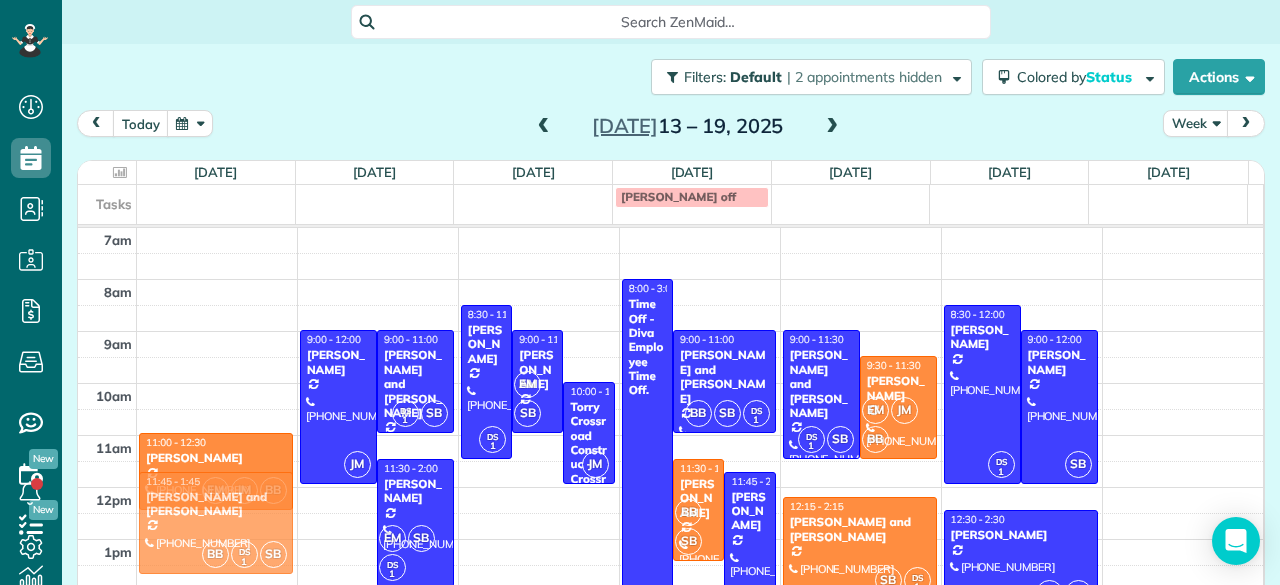 drag, startPoint x: 515, startPoint y: 529, endPoint x: 240, endPoint y: 517, distance: 275.2617 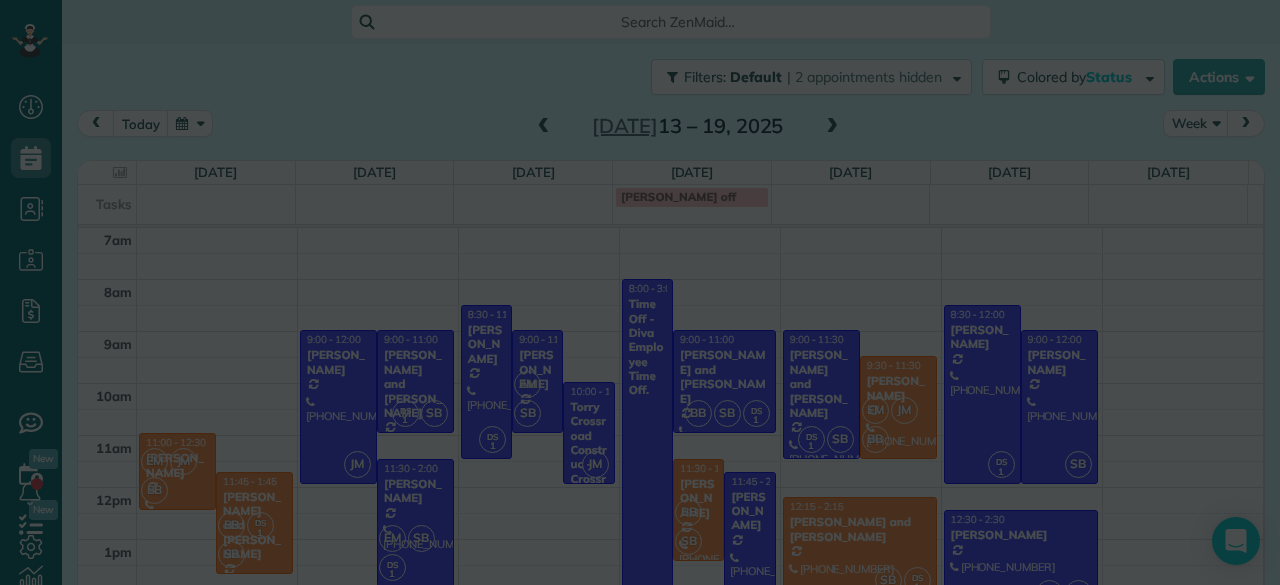scroll, scrollTop: 0, scrollLeft: 0, axis: both 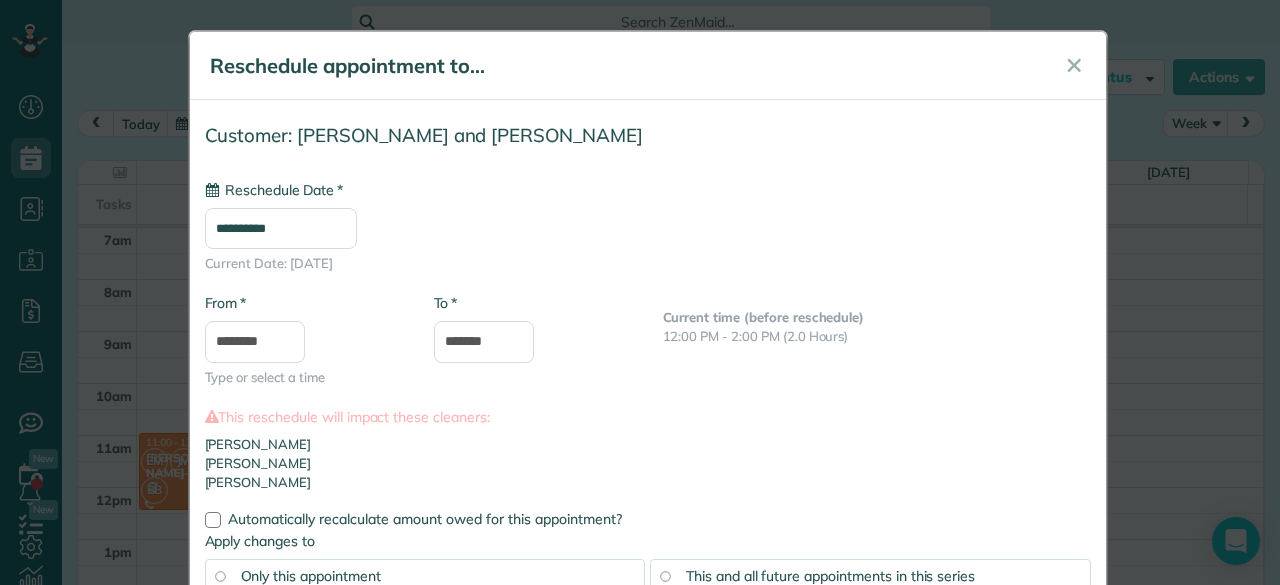 type on "**********" 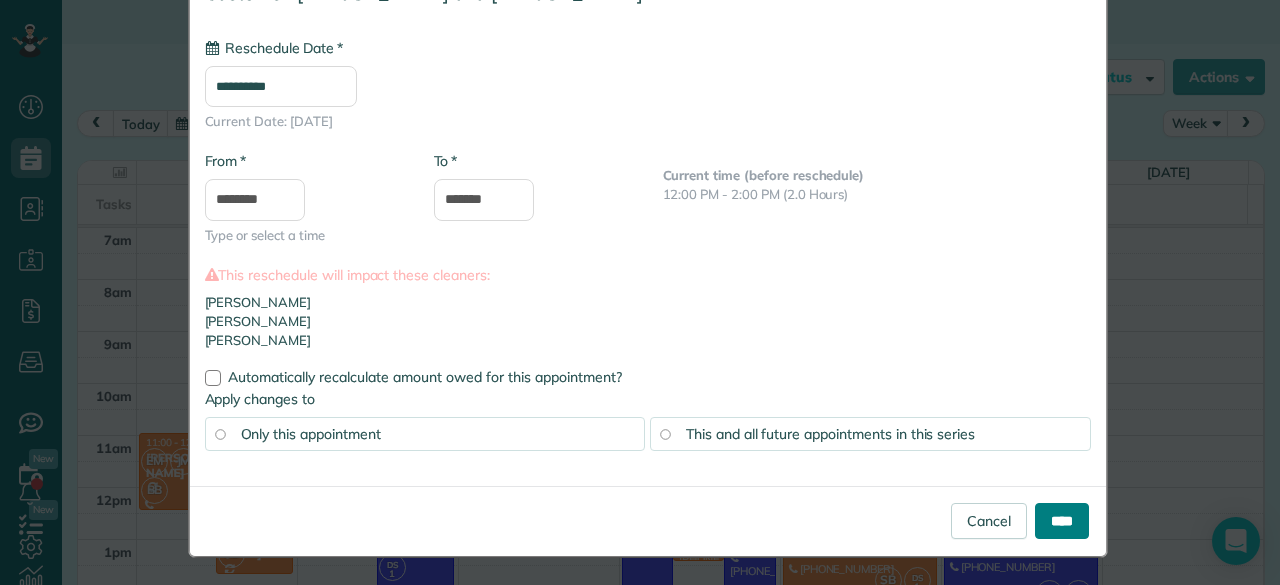 click on "****" at bounding box center (1062, 521) 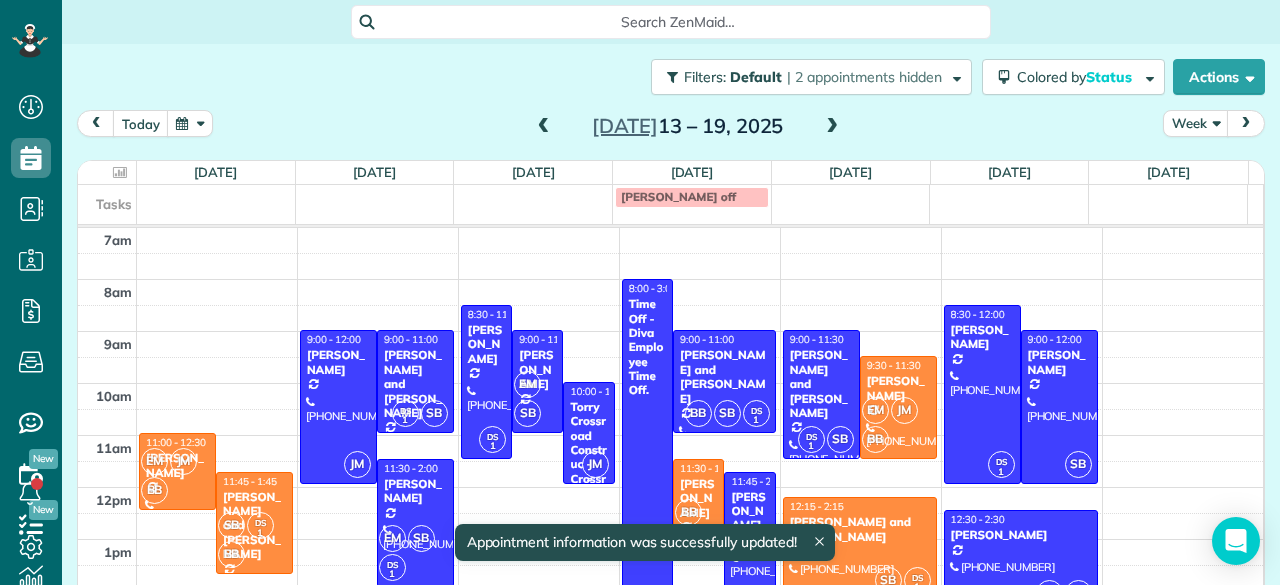 scroll, scrollTop: 117, scrollLeft: 0, axis: vertical 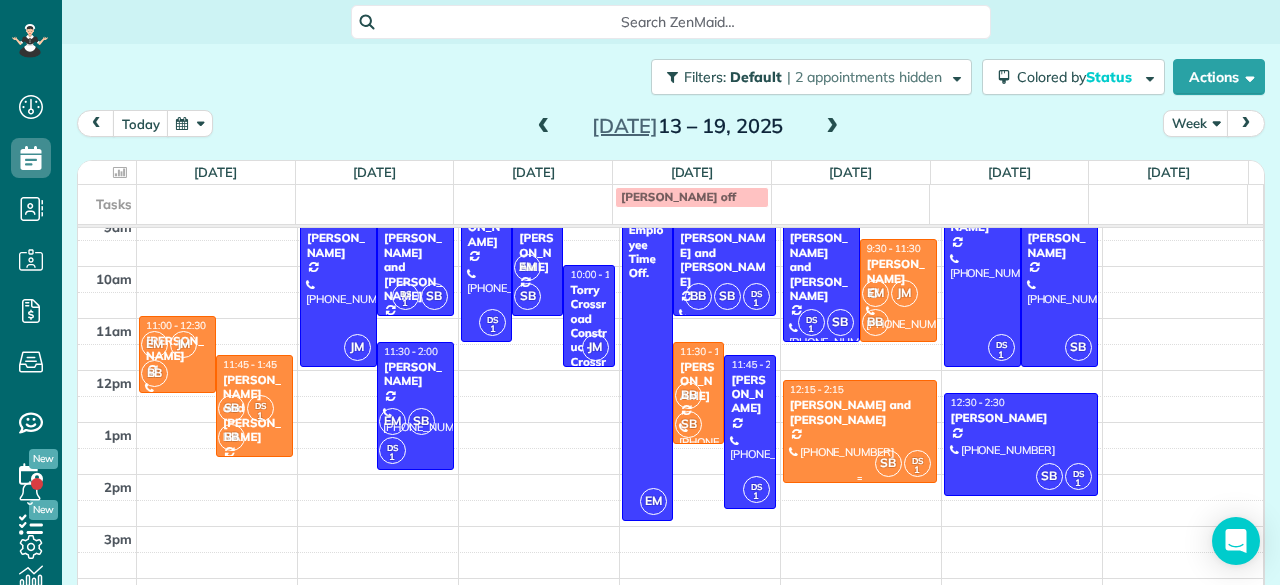 click on "[PERSON_NAME] and [PERSON_NAME]" at bounding box center [860, 412] 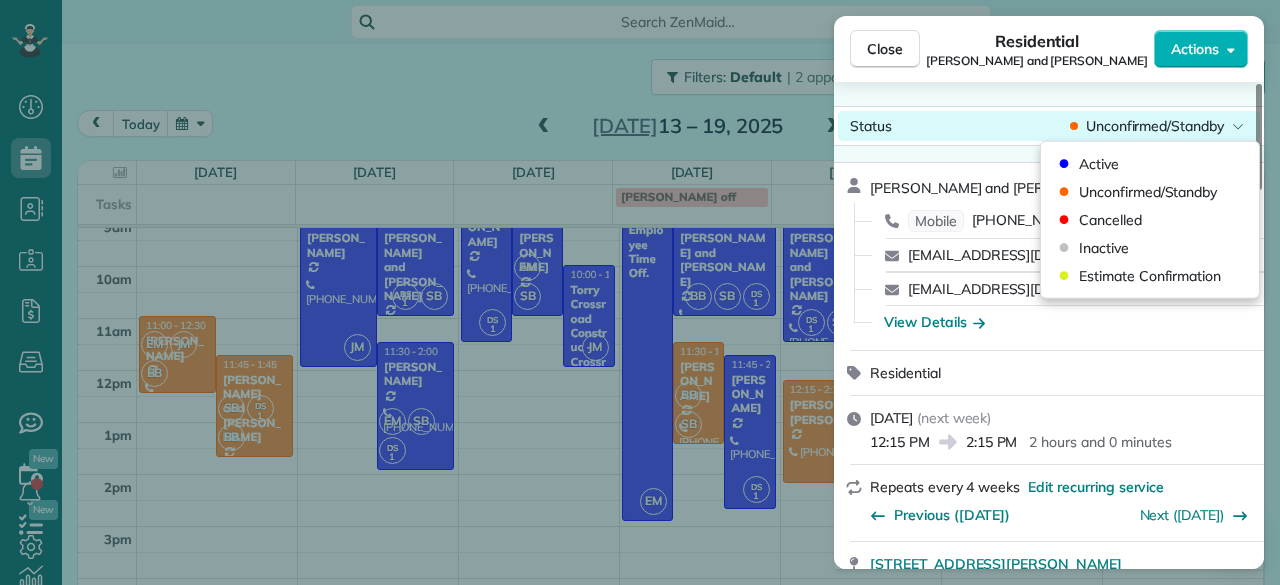 click on "Unconfirmed/Standby" at bounding box center (1155, 126) 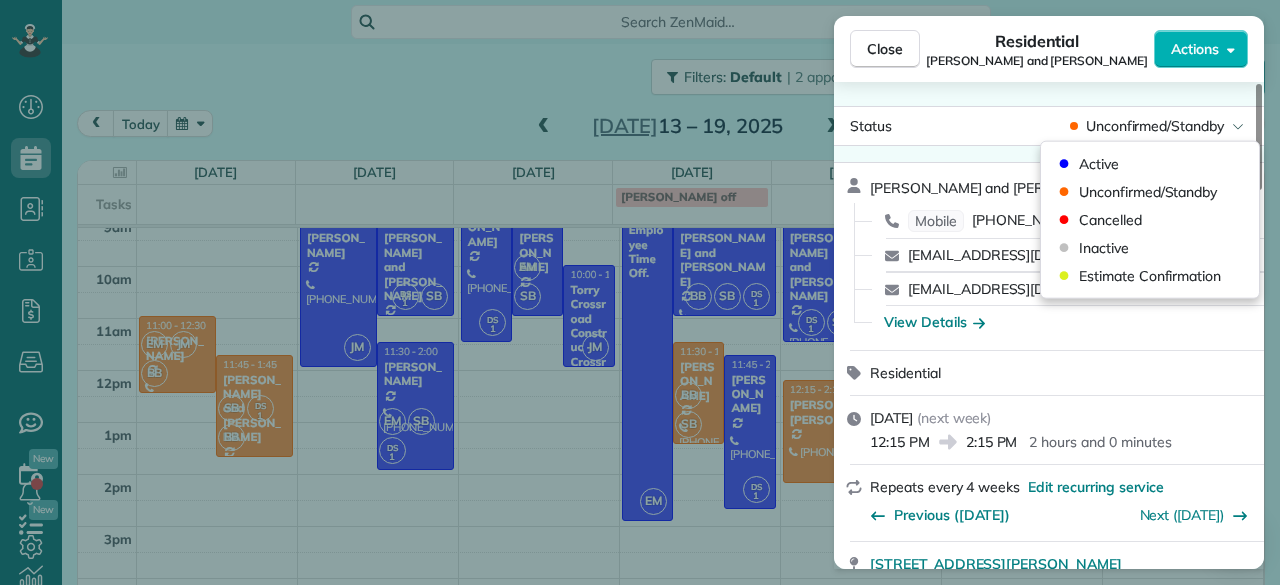 click on "Active Unconfirmed/Standby Cancelled Inactive Estimate Confirmation" at bounding box center [1150, 220] 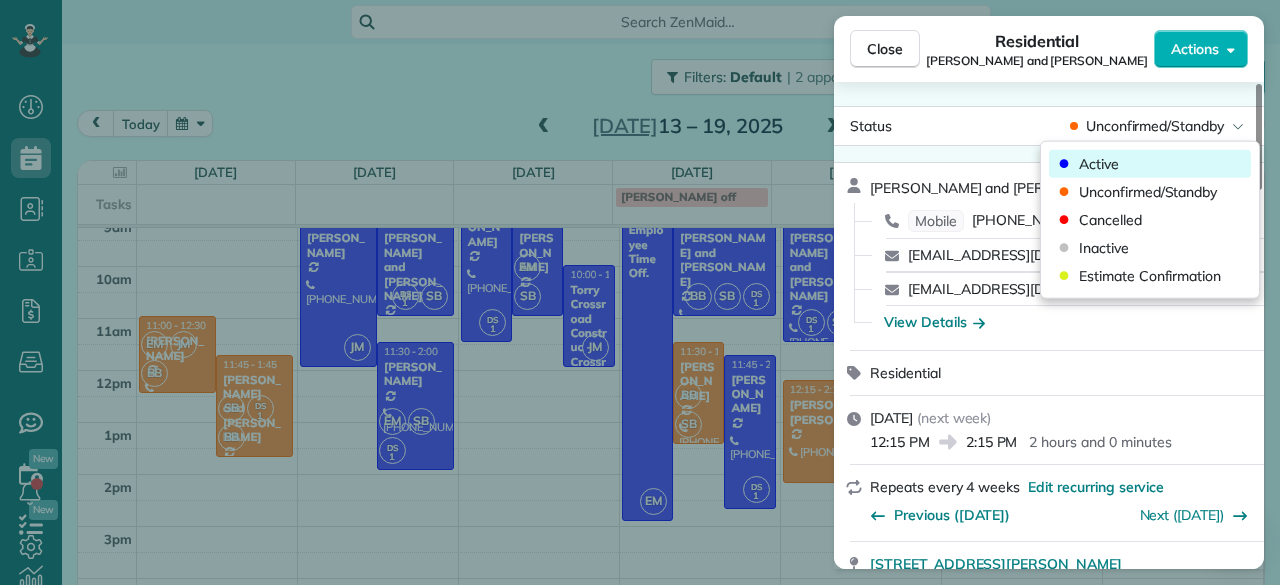 click on "Active" at bounding box center [1150, 164] 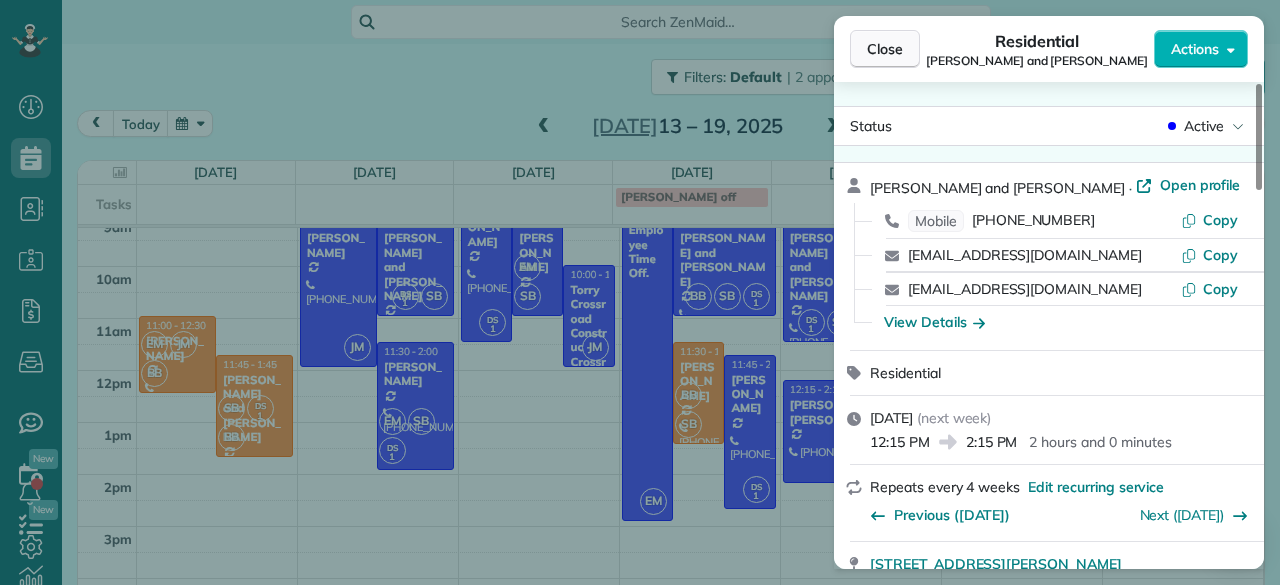 click on "Close" at bounding box center (885, 49) 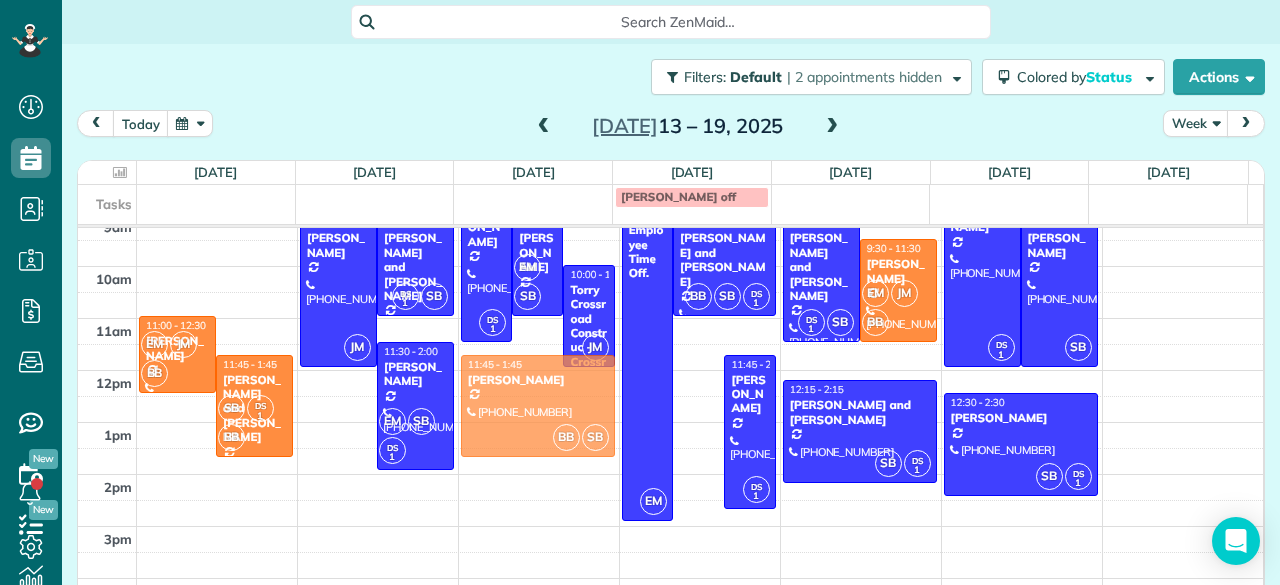 drag, startPoint x: 675, startPoint y: 407, endPoint x: 568, endPoint y: 416, distance: 107.37784 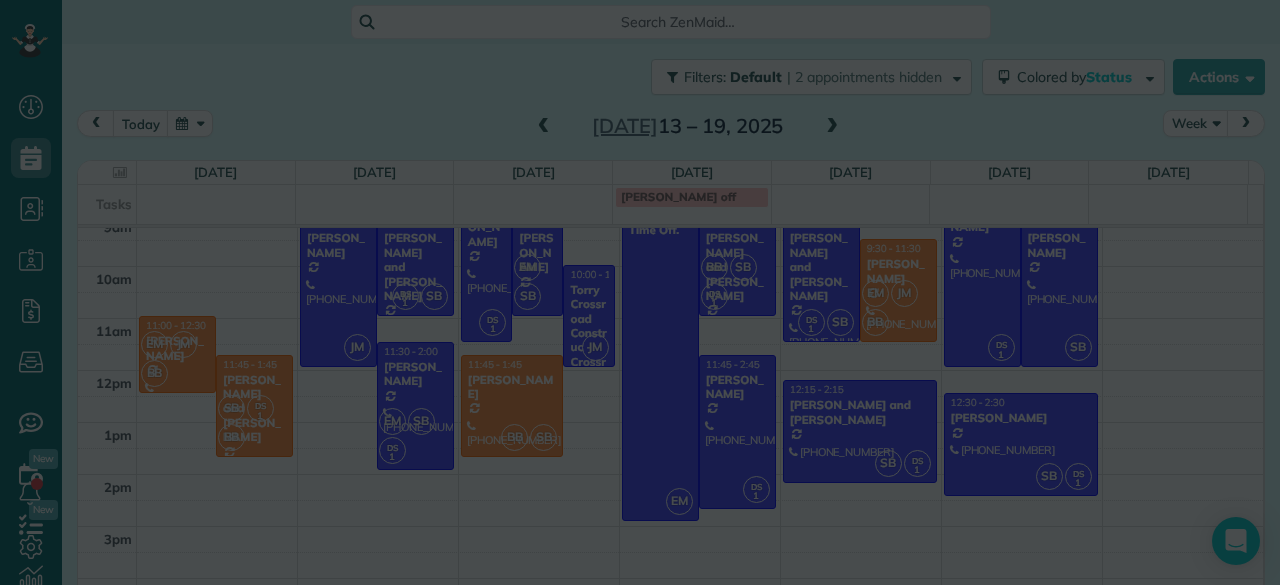 scroll, scrollTop: 0, scrollLeft: 0, axis: both 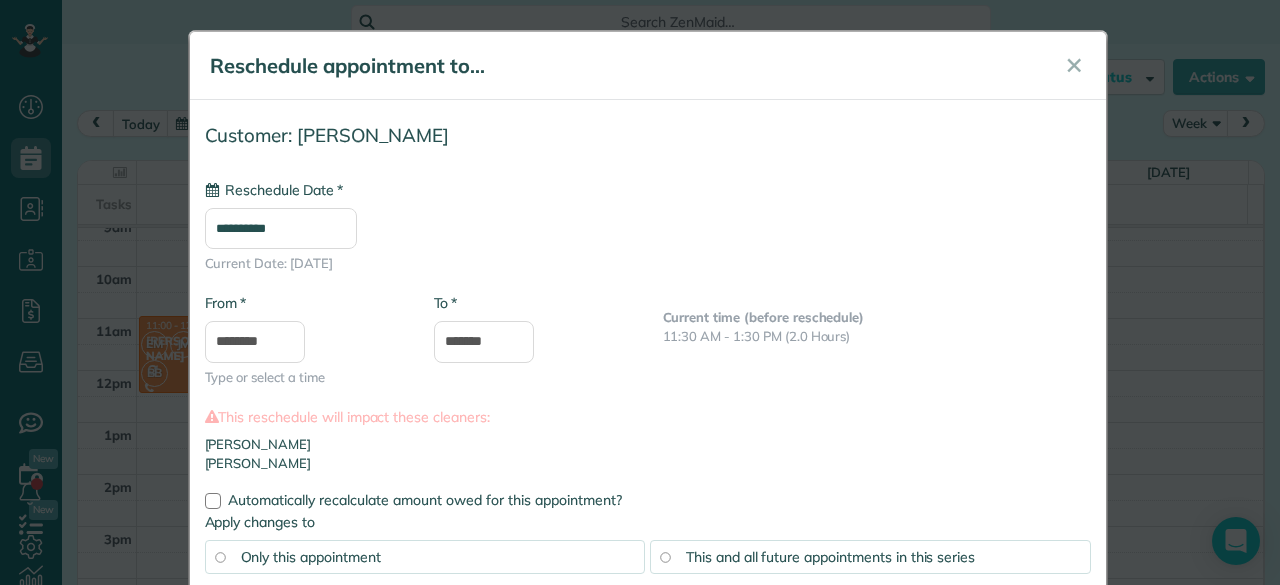 type on "**********" 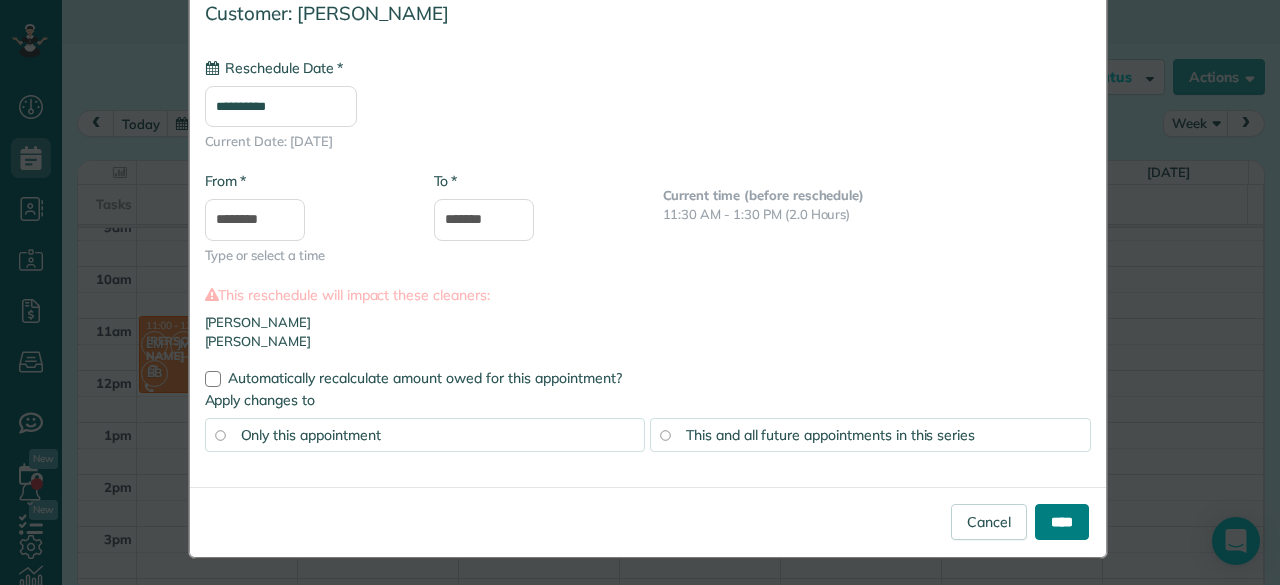 click on "****" at bounding box center [1062, 522] 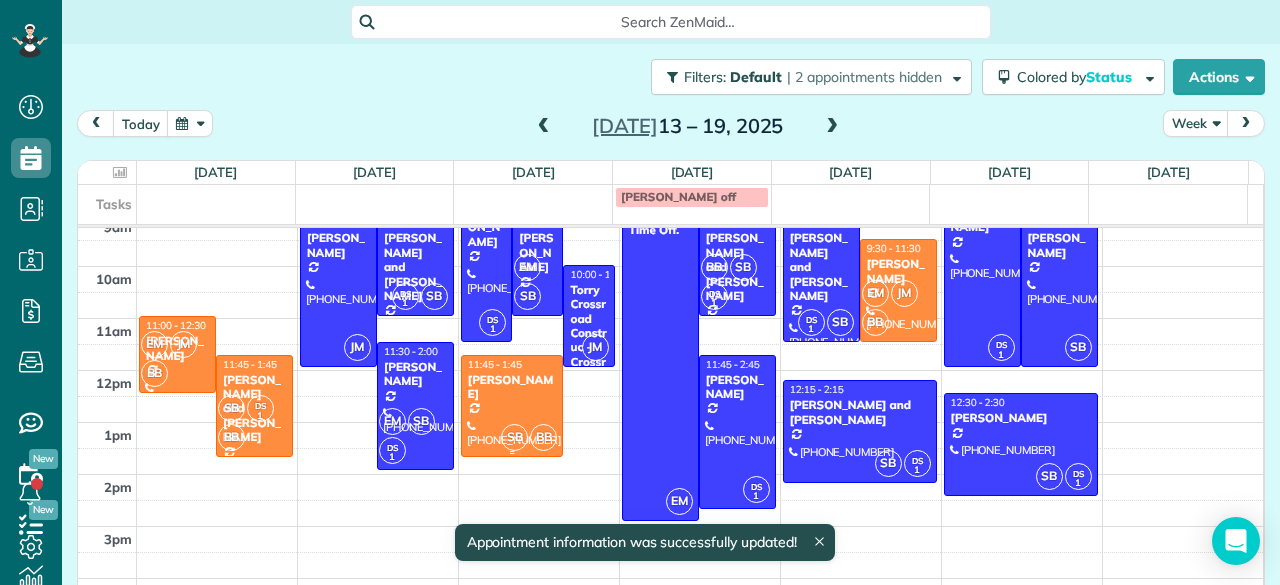 click at bounding box center [512, 406] 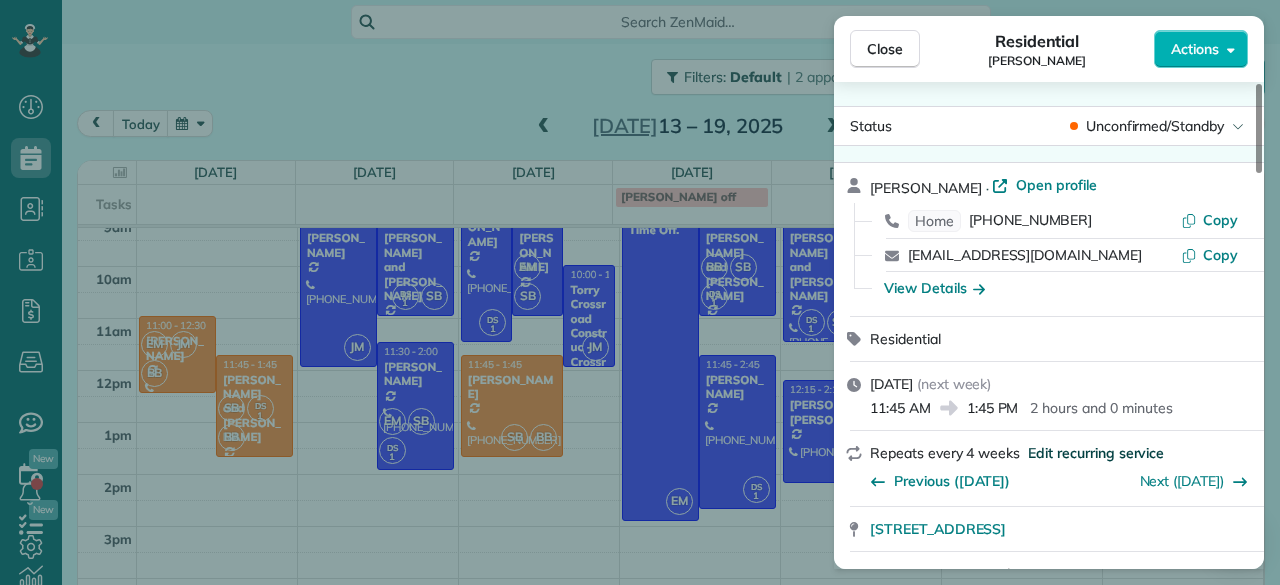 scroll, scrollTop: 143, scrollLeft: 0, axis: vertical 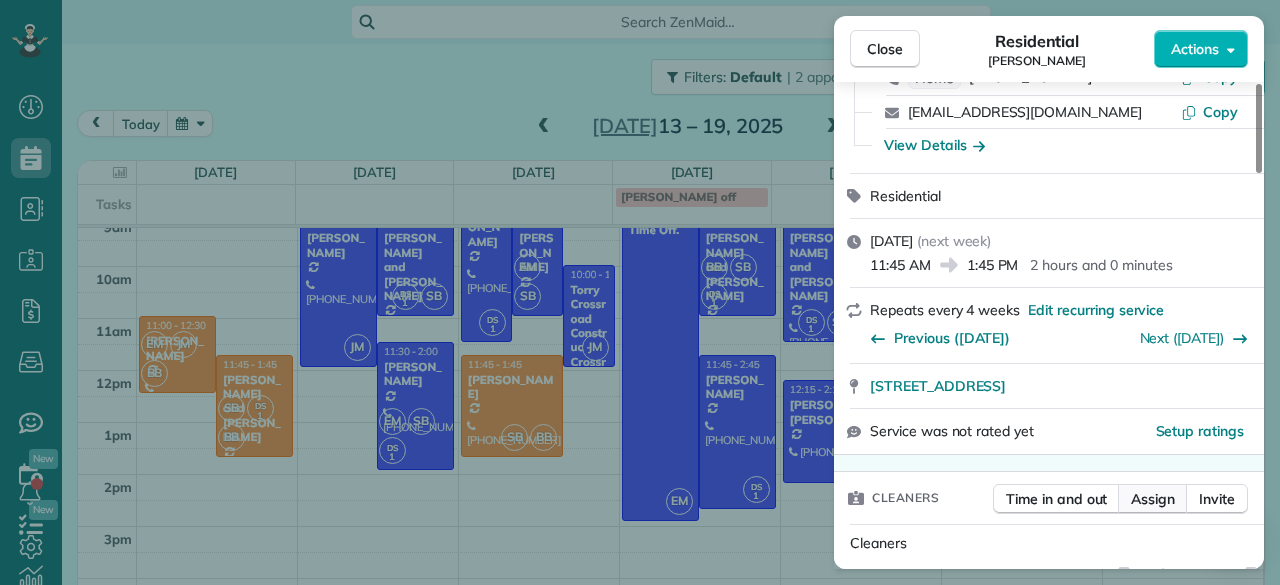 click on "Assign" at bounding box center [1153, 499] 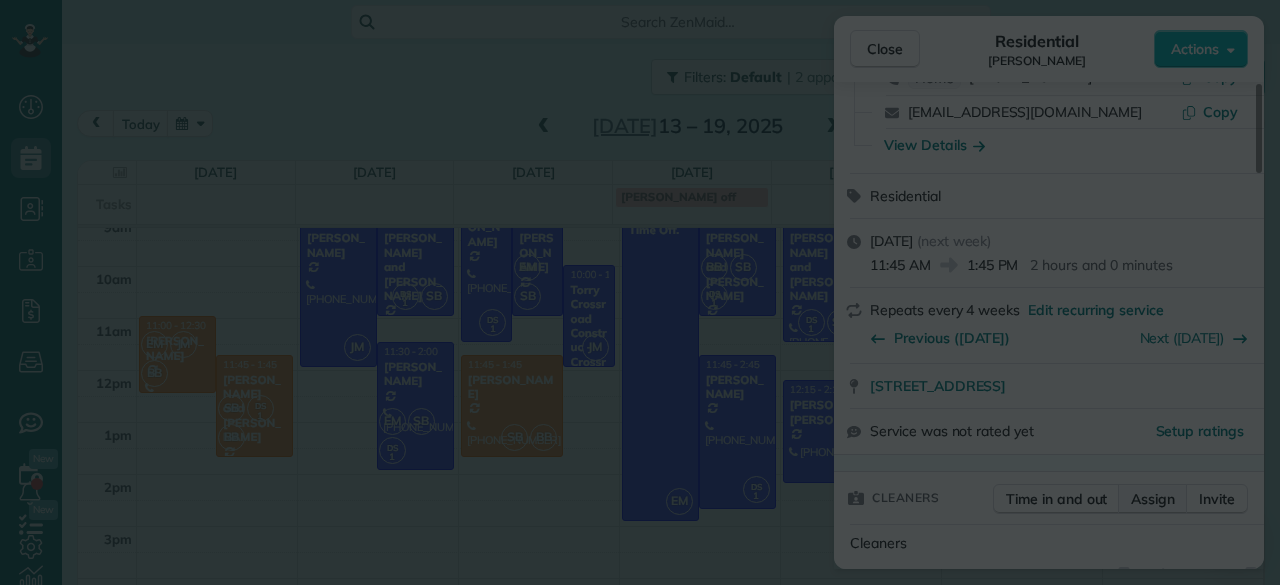 scroll, scrollTop: 0, scrollLeft: 0, axis: both 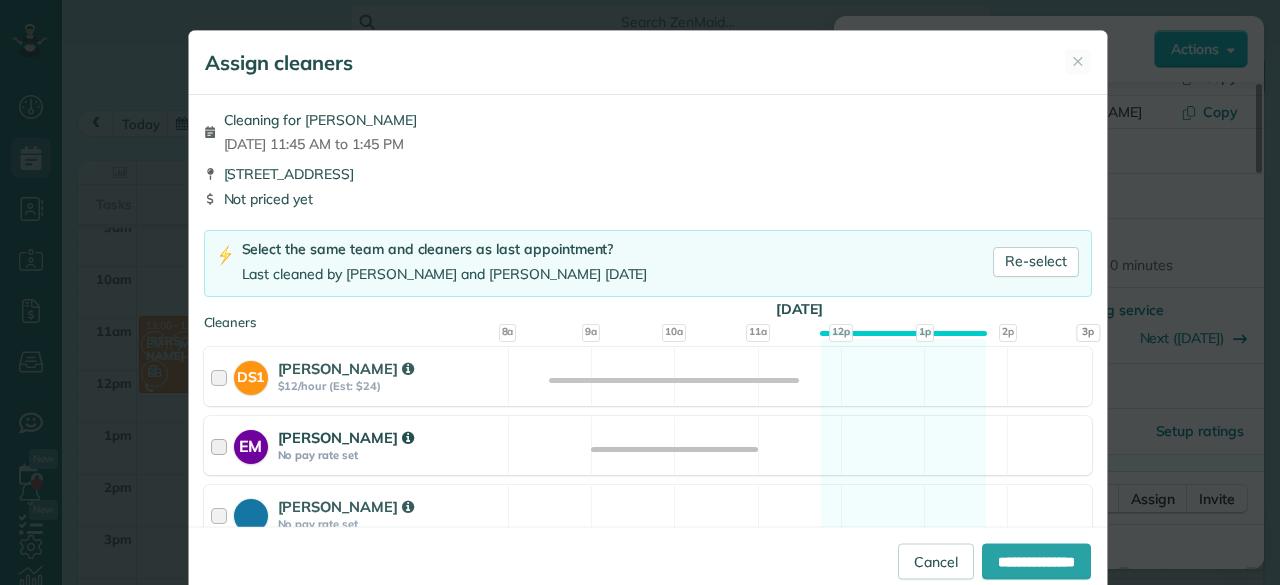 click on "EM
[PERSON_NAME]
No pay rate set
Available" at bounding box center (648, 445) 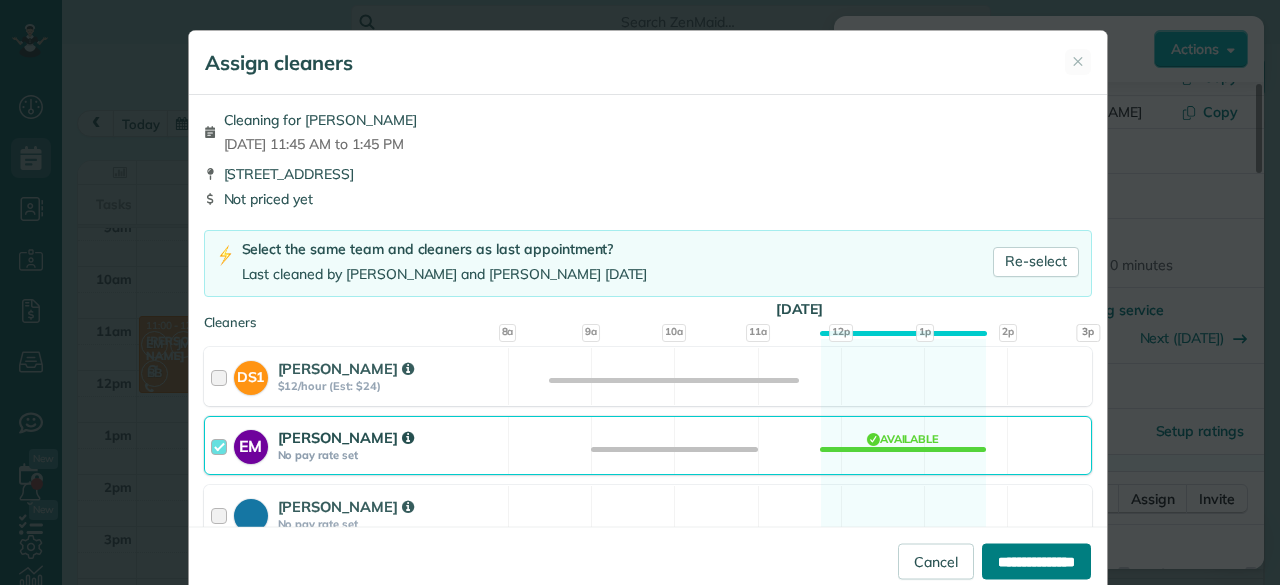 click on "**********" at bounding box center [1036, 561] 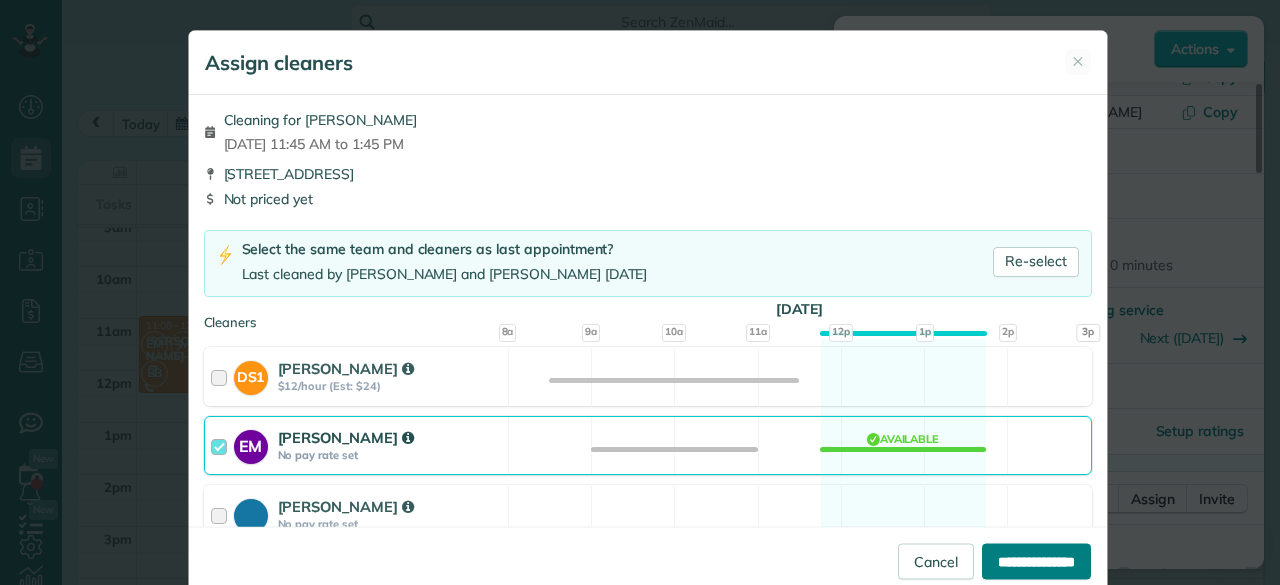 type on "**********" 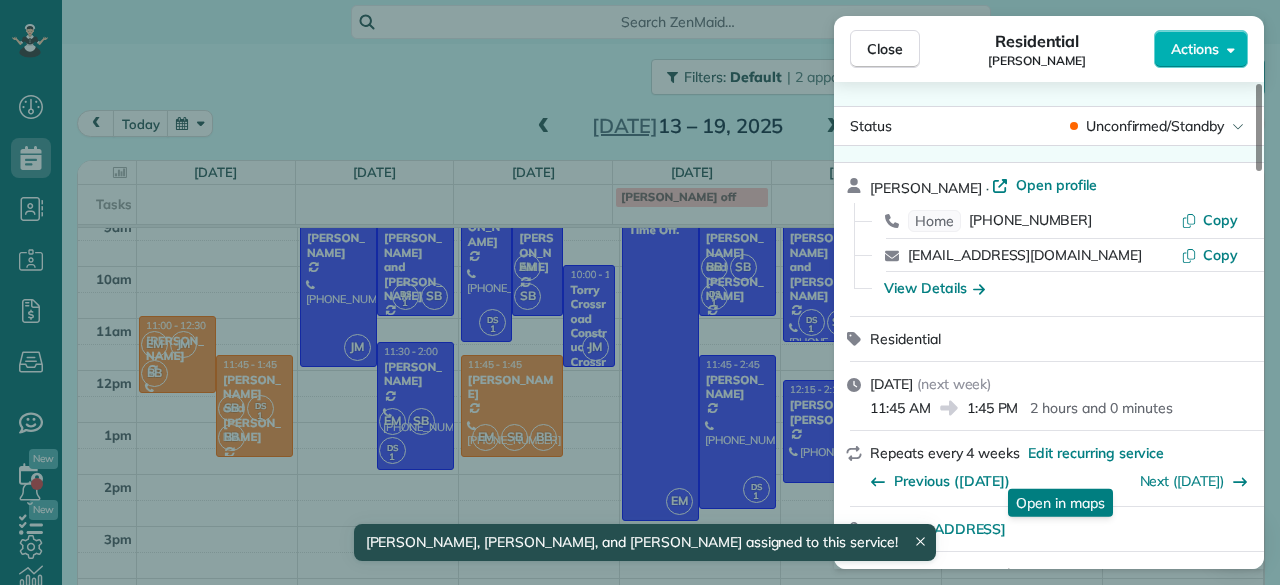 scroll, scrollTop: 131, scrollLeft: 0, axis: vertical 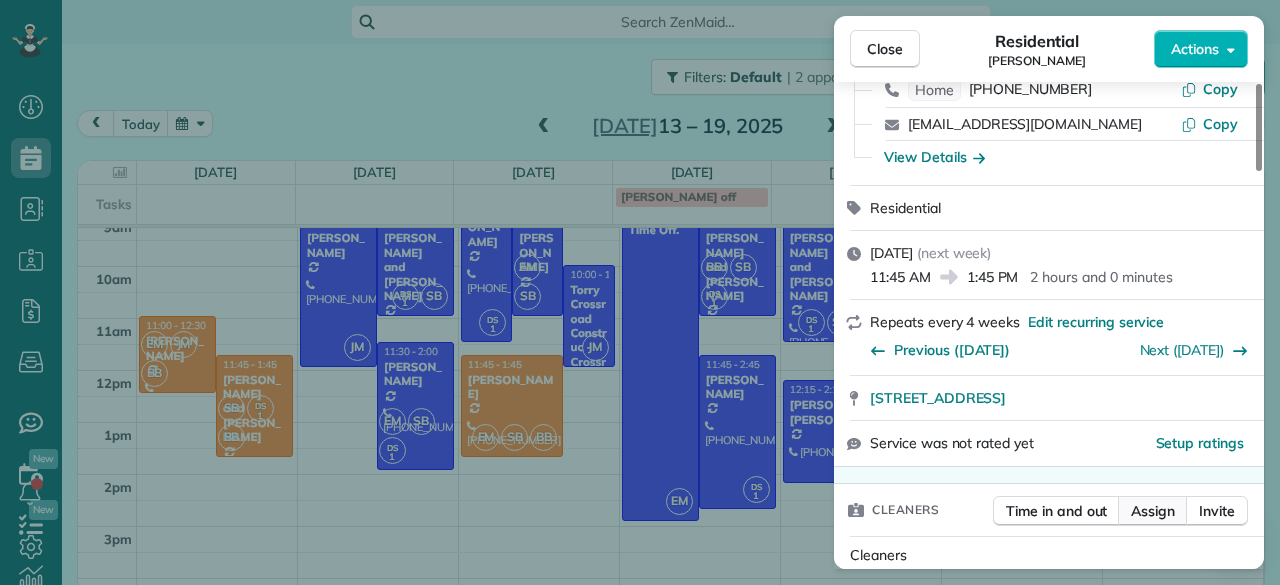 click on "Assign" at bounding box center [1153, 511] 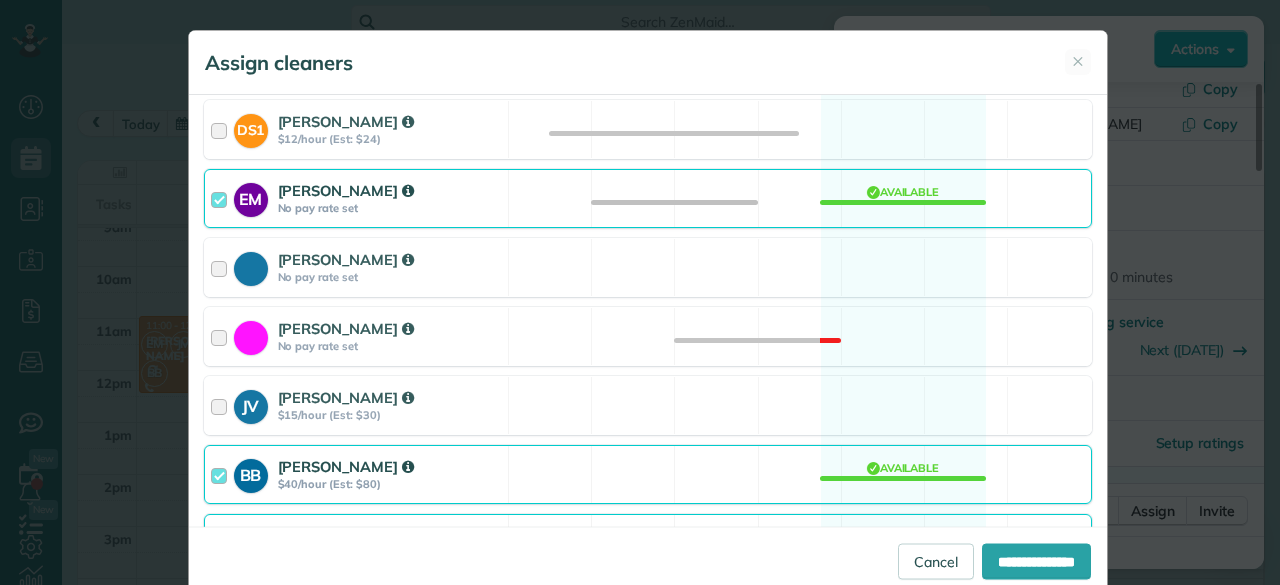 scroll, scrollTop: 248, scrollLeft: 0, axis: vertical 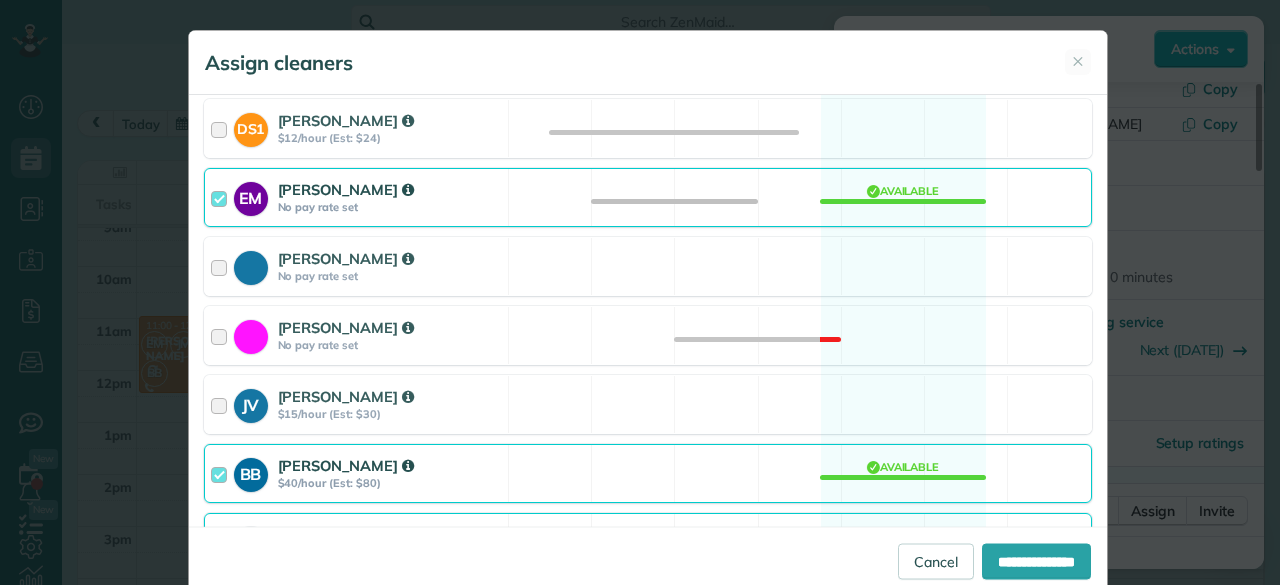 click on "BB
[PERSON_NAME]
$40/hour (Est: $80)
Available" at bounding box center [648, 473] 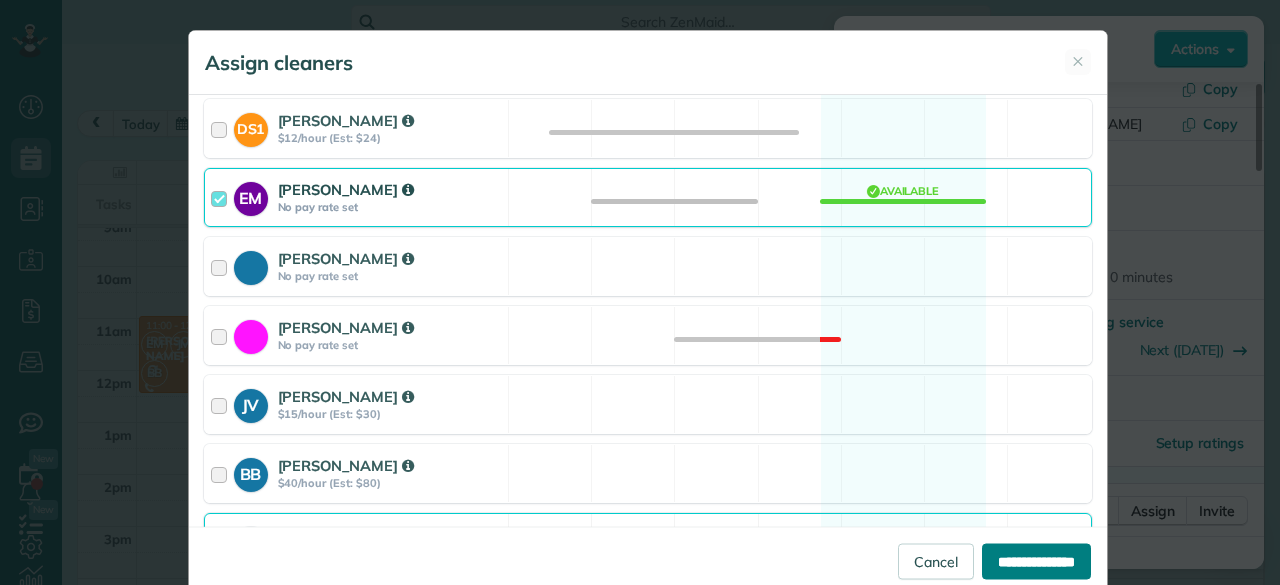 click on "**********" at bounding box center [1036, 561] 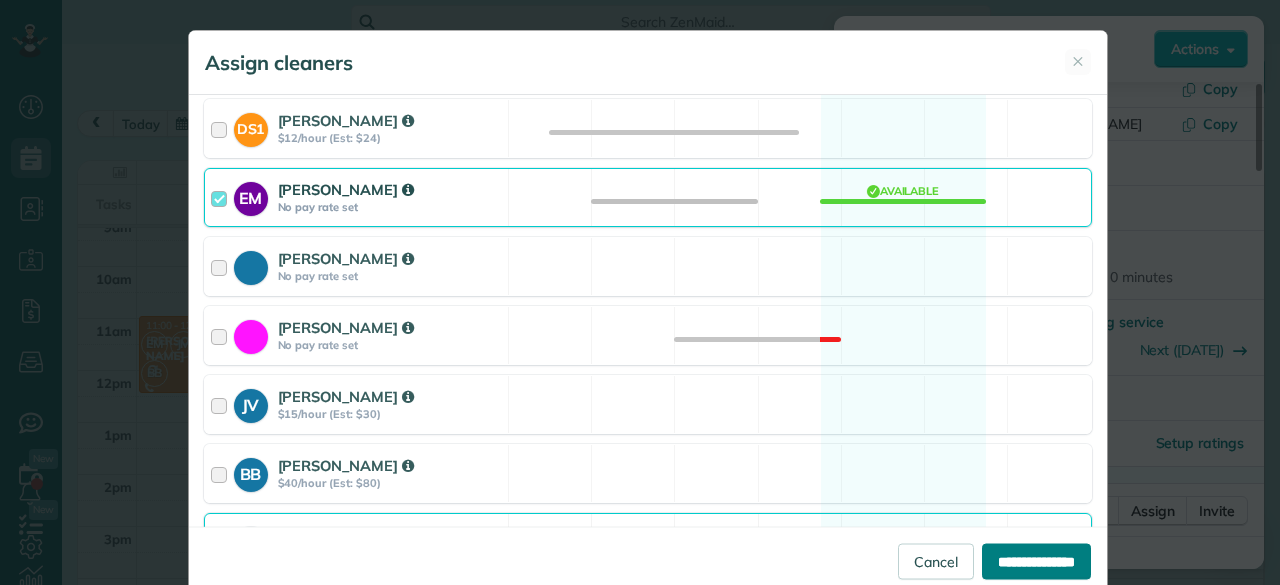 type on "**********" 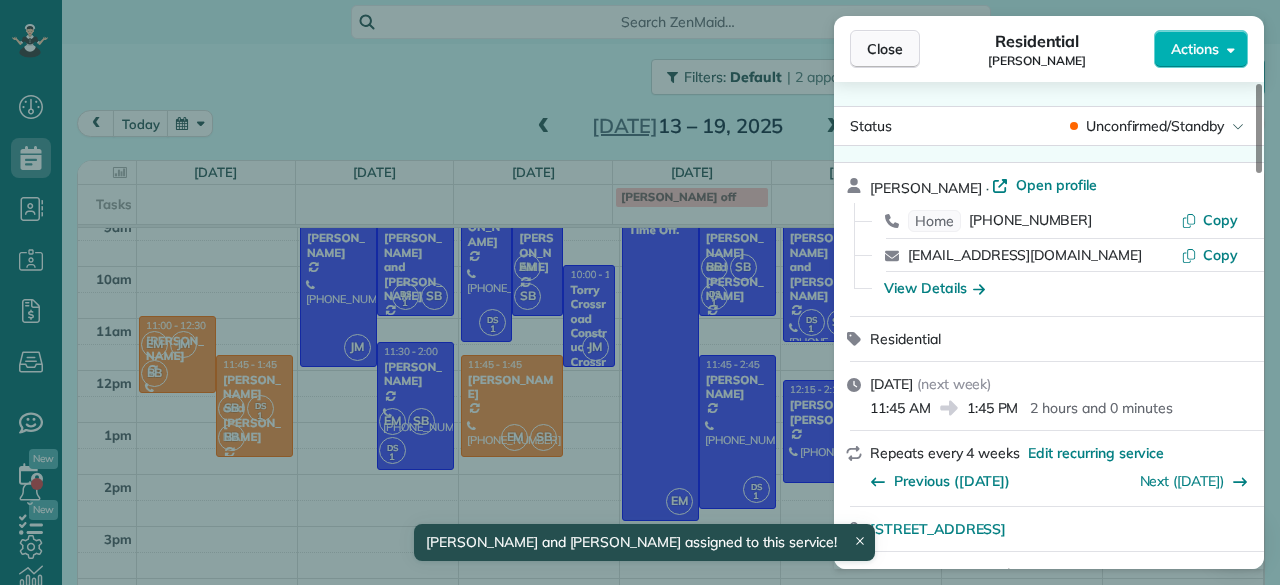 click on "Close" at bounding box center [885, 49] 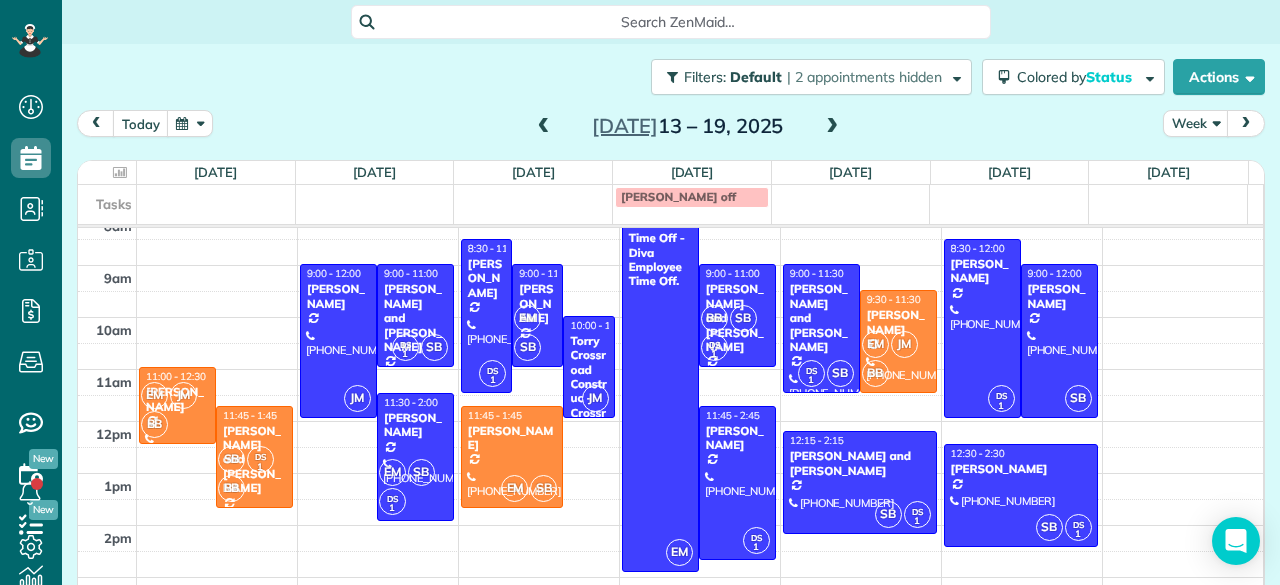 scroll, scrollTop: 65, scrollLeft: 0, axis: vertical 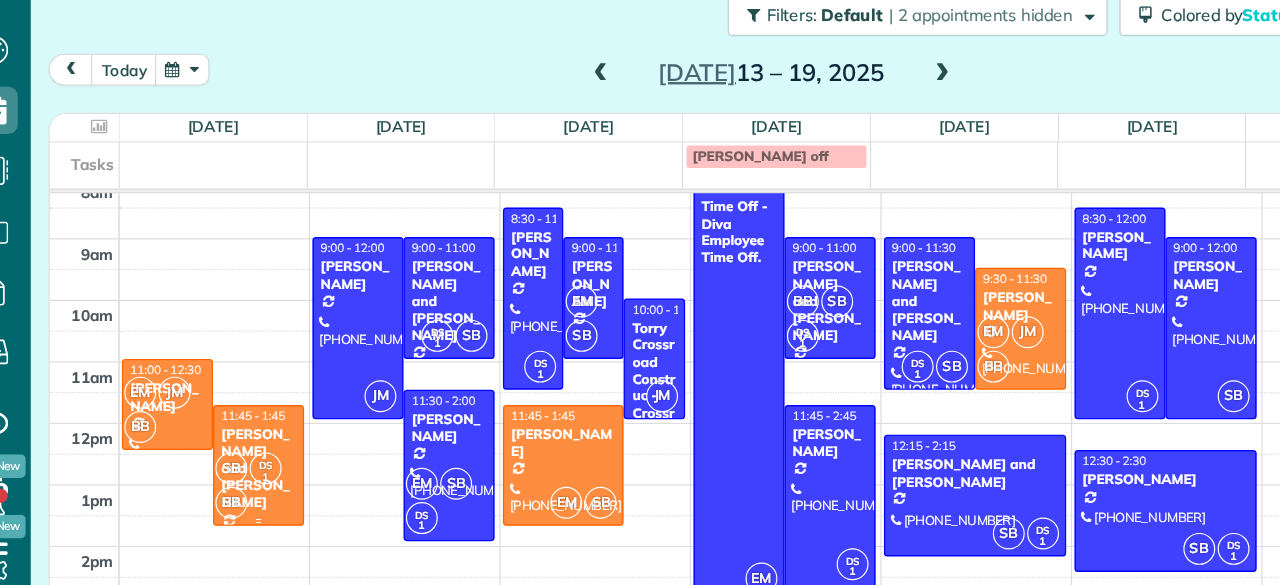 click on "11:45 - 1:45" at bounding box center (250, 416) 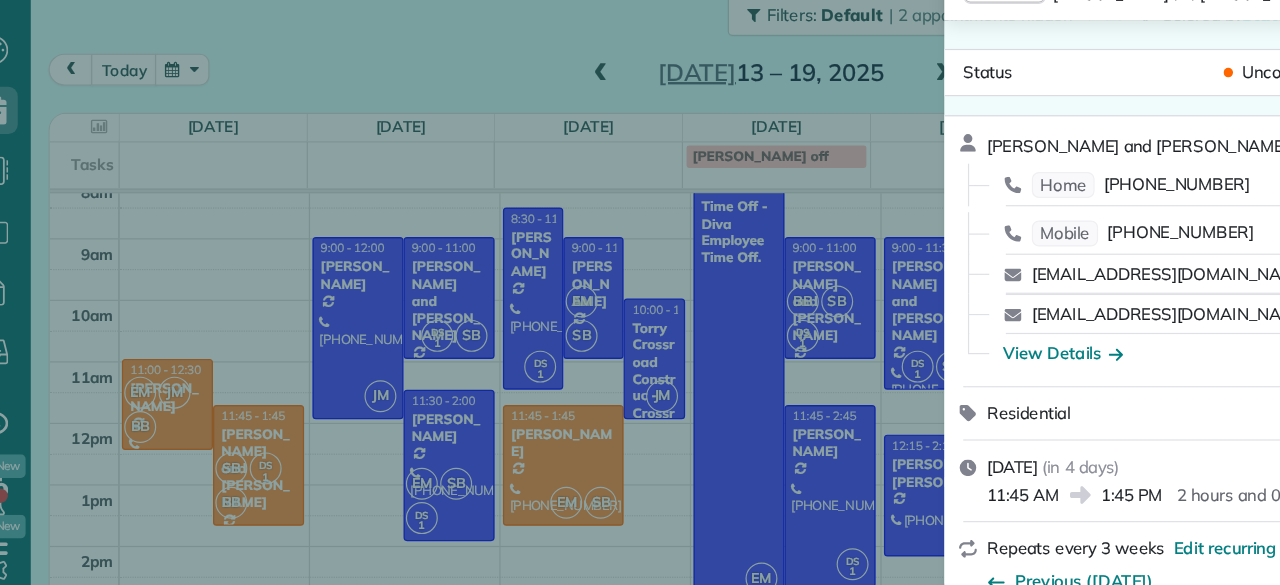 click on "Close Residential [PERSON_NAME] and [PERSON_NAME] Actions Status Unconfirmed/[PERSON_NAME] and [PERSON_NAME] · Open profile Home [PHONE_NUMBER] Copy Mobile [PHONE_NUMBER] Copy [EMAIL_ADDRESS][DOMAIN_NAME] Copy [EMAIL_ADDRESS][DOMAIN_NAME] Copy View Details Residential [DATE] ( [DATE] ) 11:45 AM 1:45 PM 2 hours and 0 minutes Repeats every 3 weeks Edit recurring service Previous ([DATE]) Next ([DATE]) [STREET_ADDRESS][PERSON_NAME] Service was not rated yet Setup ratings Cleaners Time in and out Assign Invite Cleaners [PERSON_NAME] 11:45 AM 1:45 PM [PERSON_NAME] 11:45 AM 1:45 PM [PERSON_NAME] 11:45 AM 1:45 PM Checklist Try Now Keep this appointment up to your standards. Stay on top of every detail, keep your cleaners organised, and your client happy. Assign a checklist Watch a 5 min demo Billing Billing actions Price $0.00 Overcharge $0.00 Discount $0.00 Coupon discount - Primary tax - Secondary tax - Total appointment price $0.00 Tips collected New feature! $0.00 [PERSON_NAME] as paid $0.00 Work items" at bounding box center [640, 292] 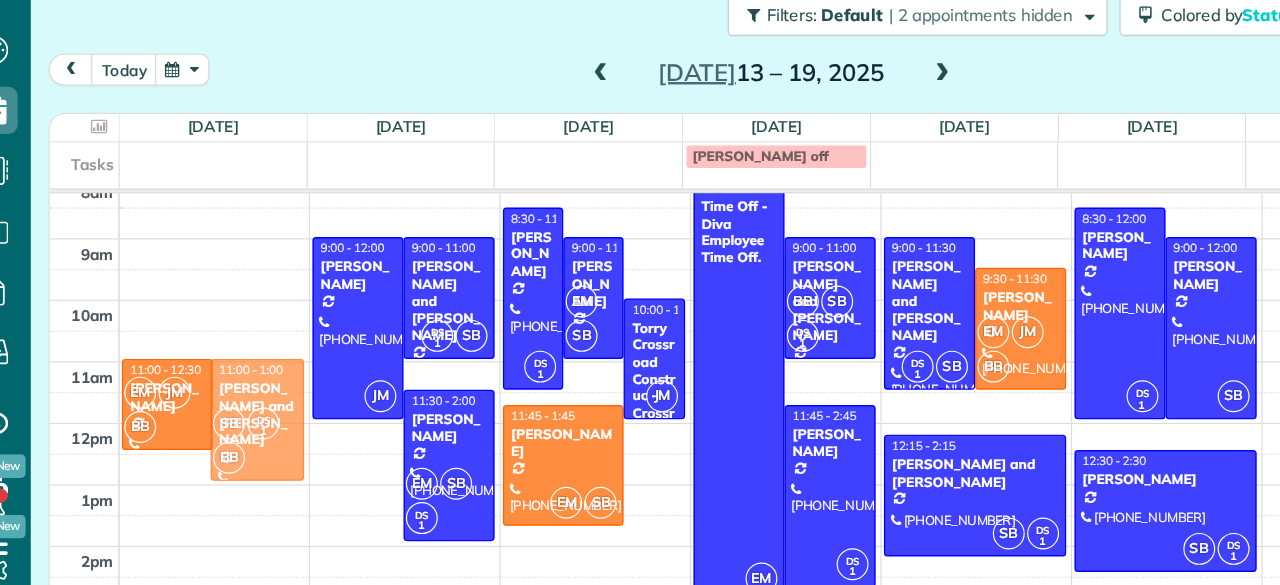 drag, startPoint x: 257, startPoint y: 463, endPoint x: 256, endPoint y: 422, distance: 41.01219 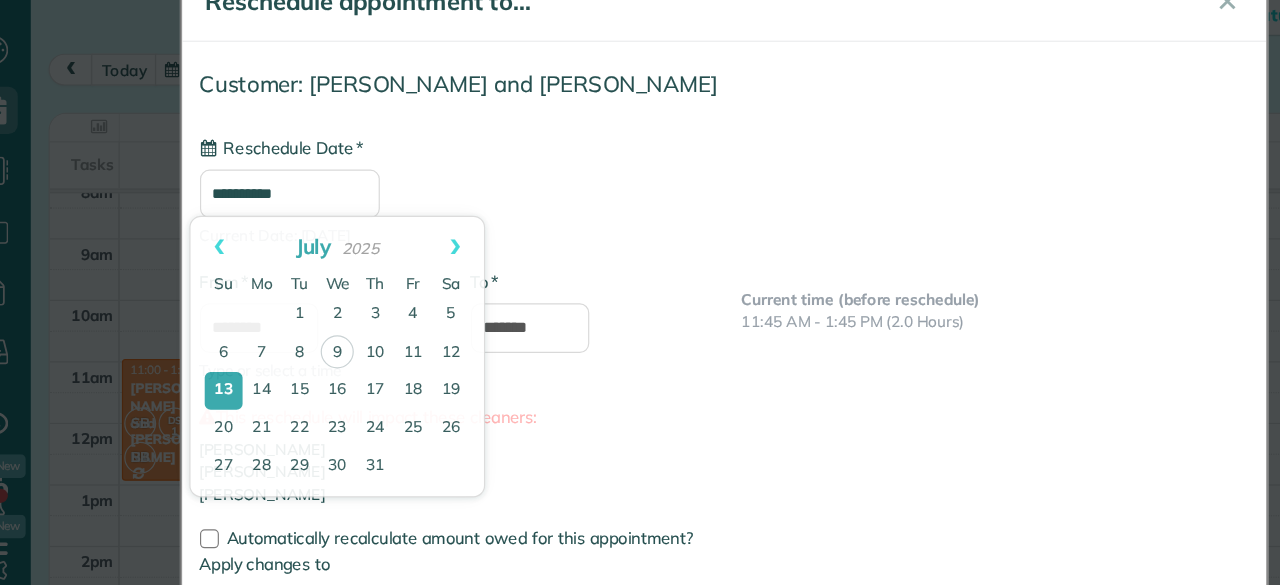 click on "**********" at bounding box center [281, 228] 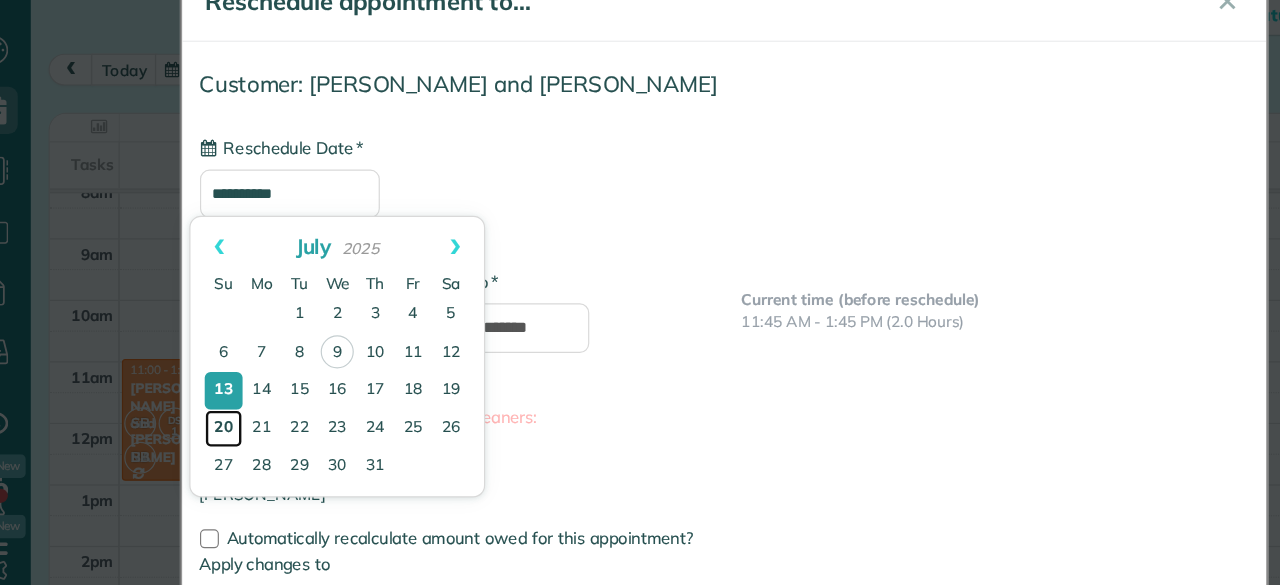 click on "20" at bounding box center [225, 427] 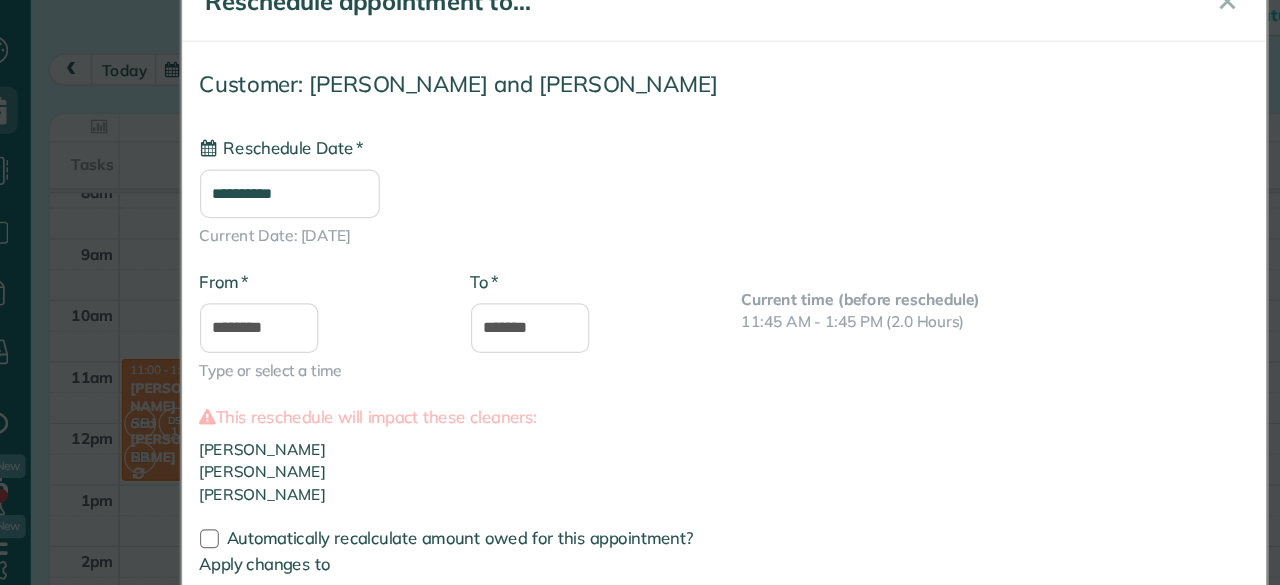 scroll, scrollTop: 142, scrollLeft: 0, axis: vertical 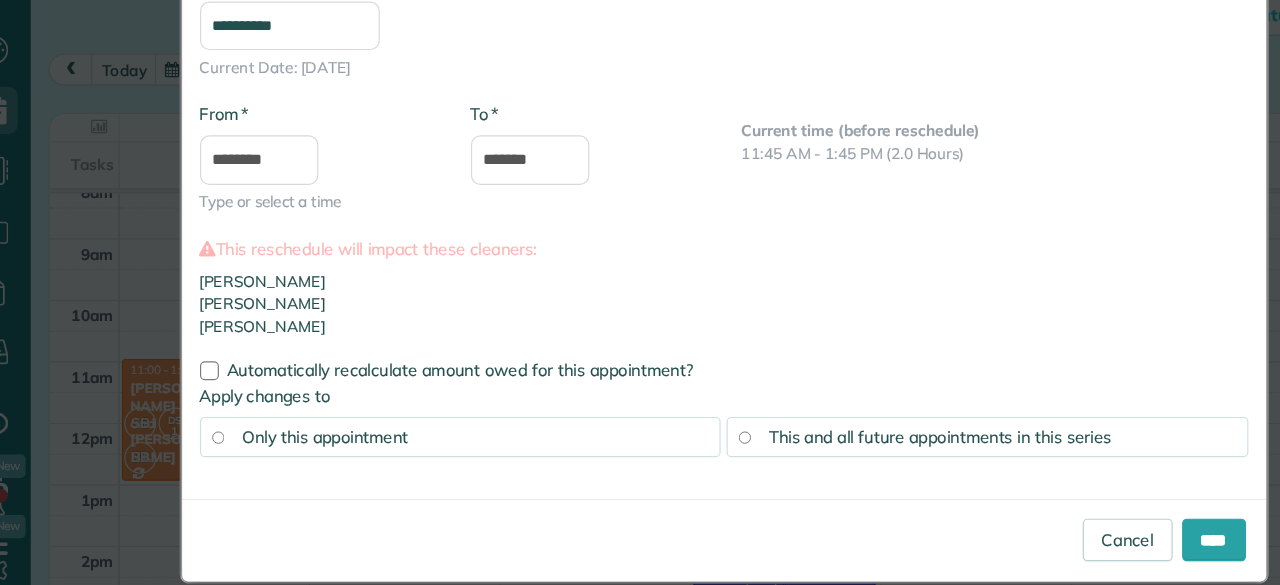 click on "This and all future appointments in this series" at bounding box center (870, 434) 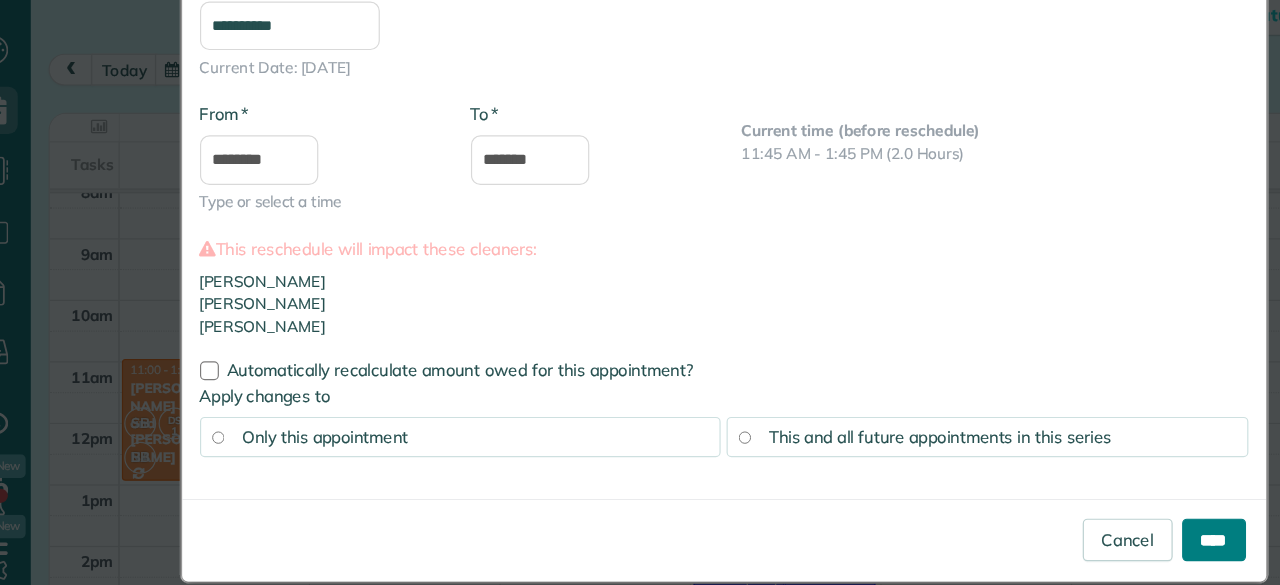 click on "****" at bounding box center (1062, 521) 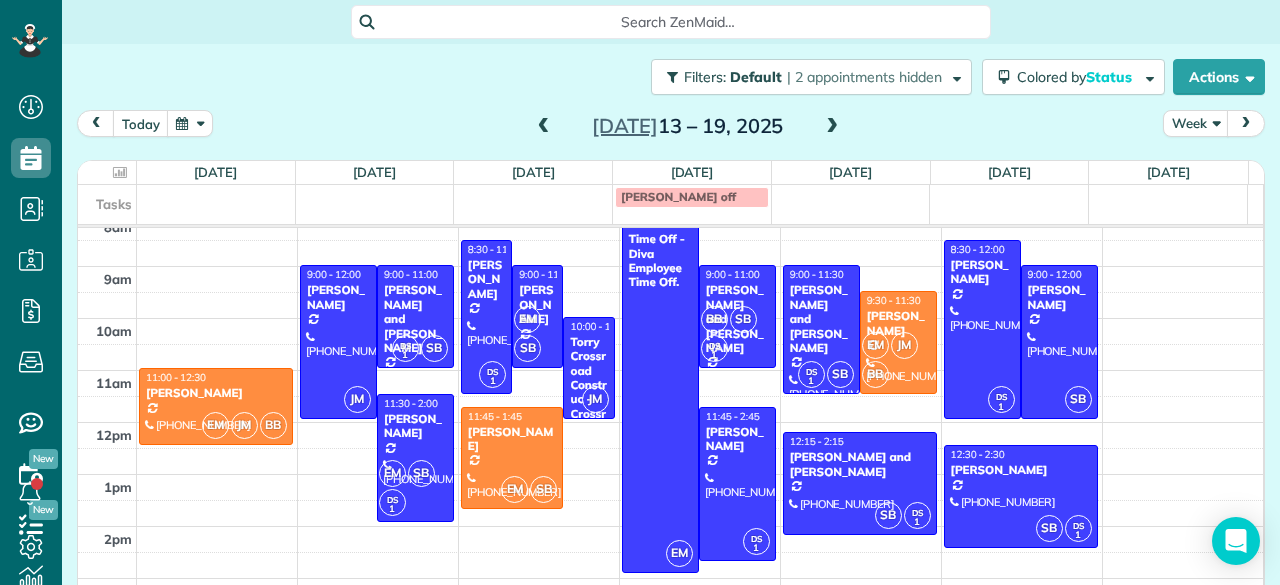 click at bounding box center (544, 127) 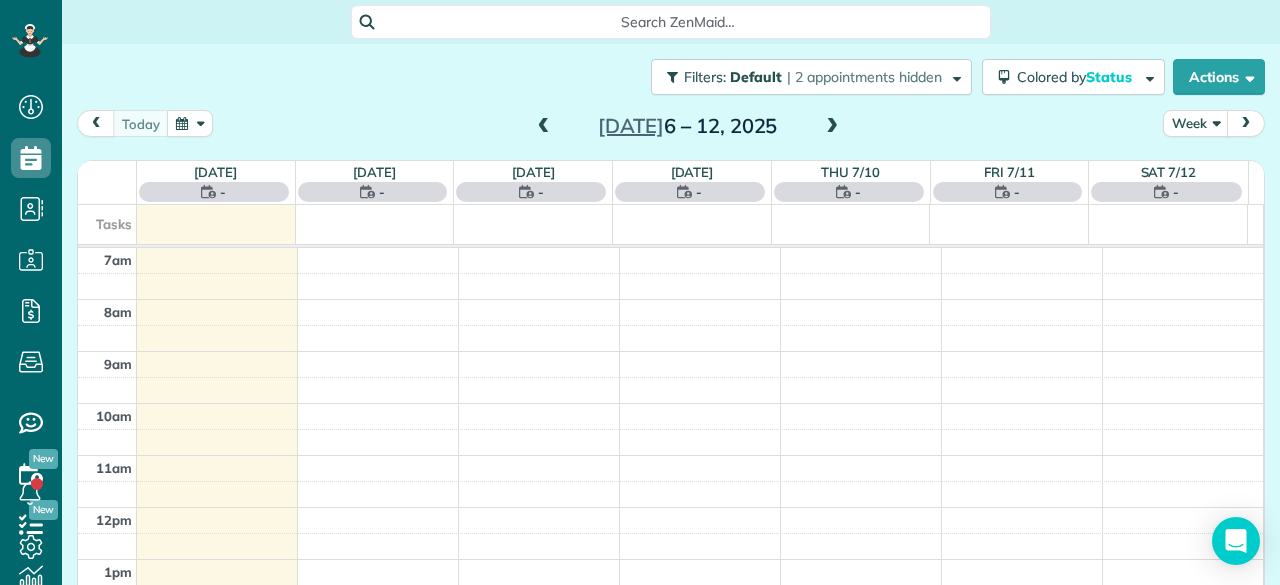 scroll, scrollTop: 0, scrollLeft: 0, axis: both 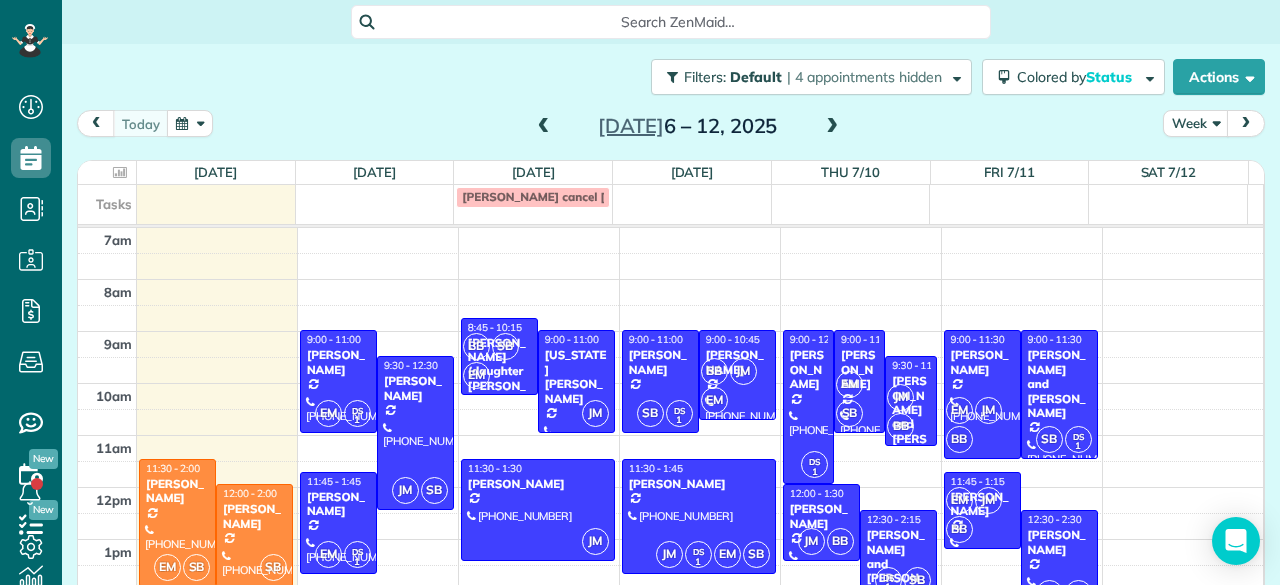 click at bounding box center [832, 127] 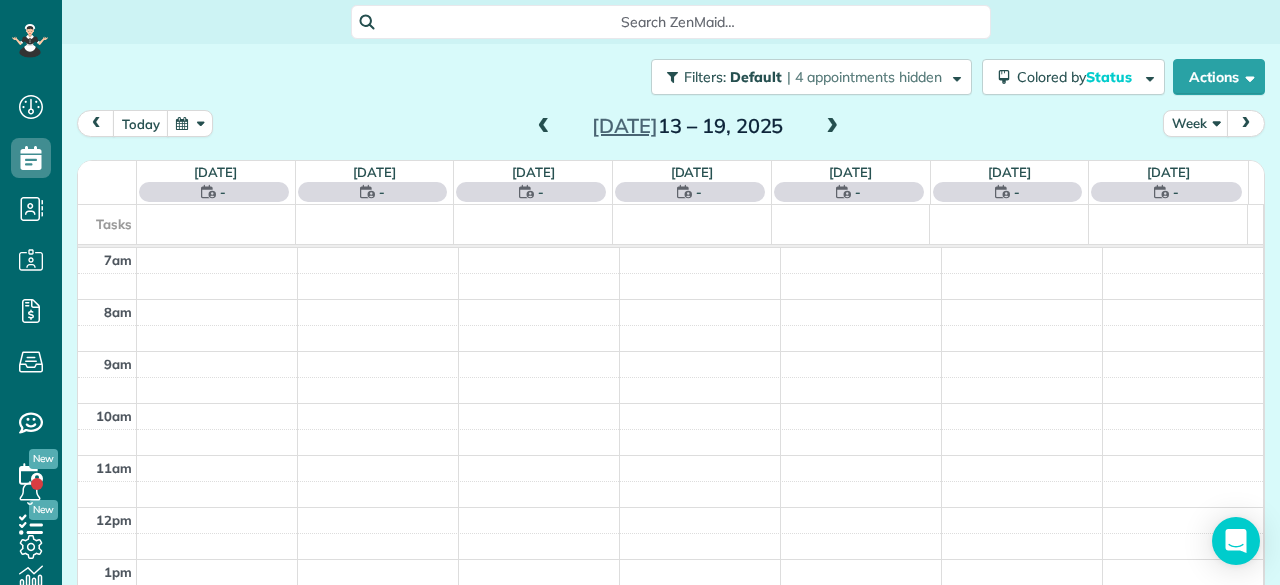 scroll, scrollTop: 0, scrollLeft: 0, axis: both 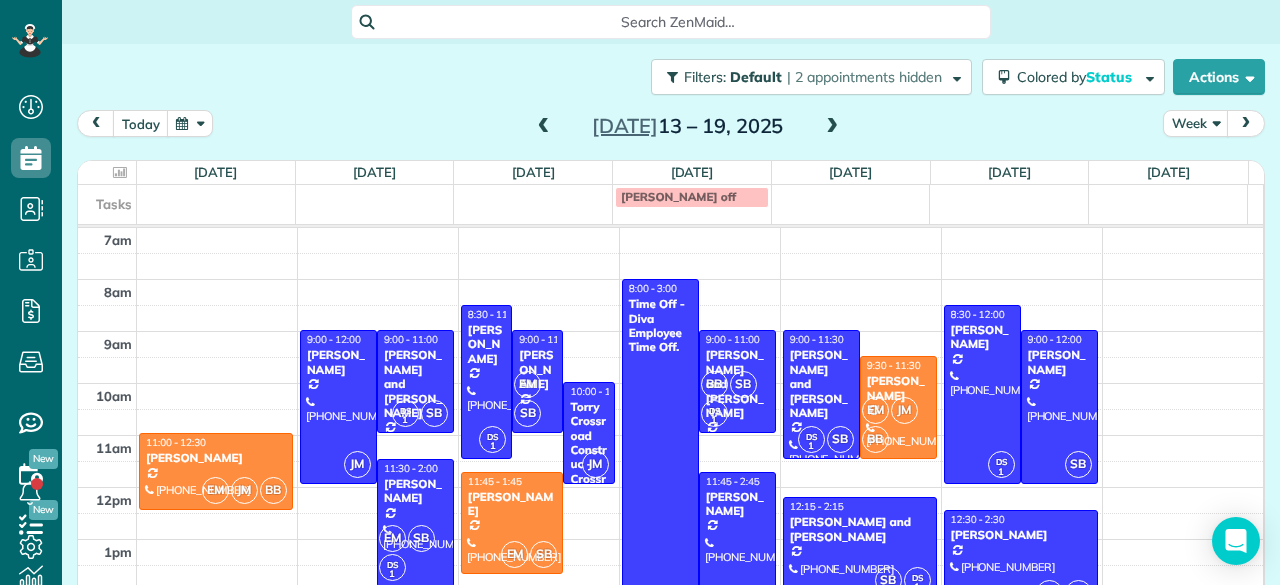 click at bounding box center (544, 127) 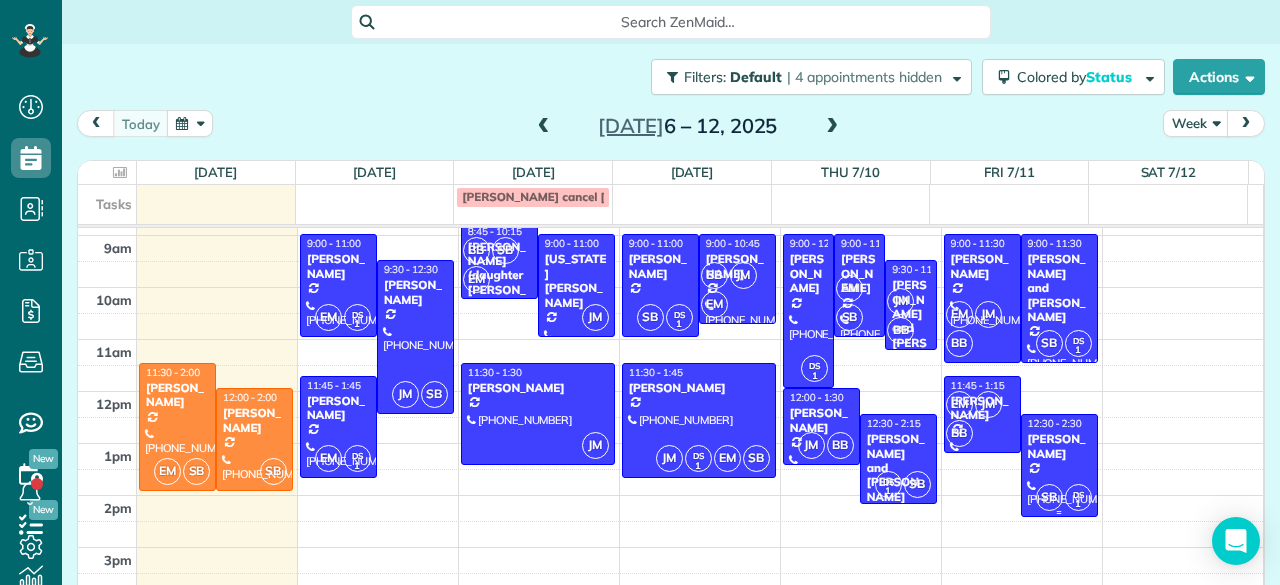 scroll, scrollTop: 83, scrollLeft: 0, axis: vertical 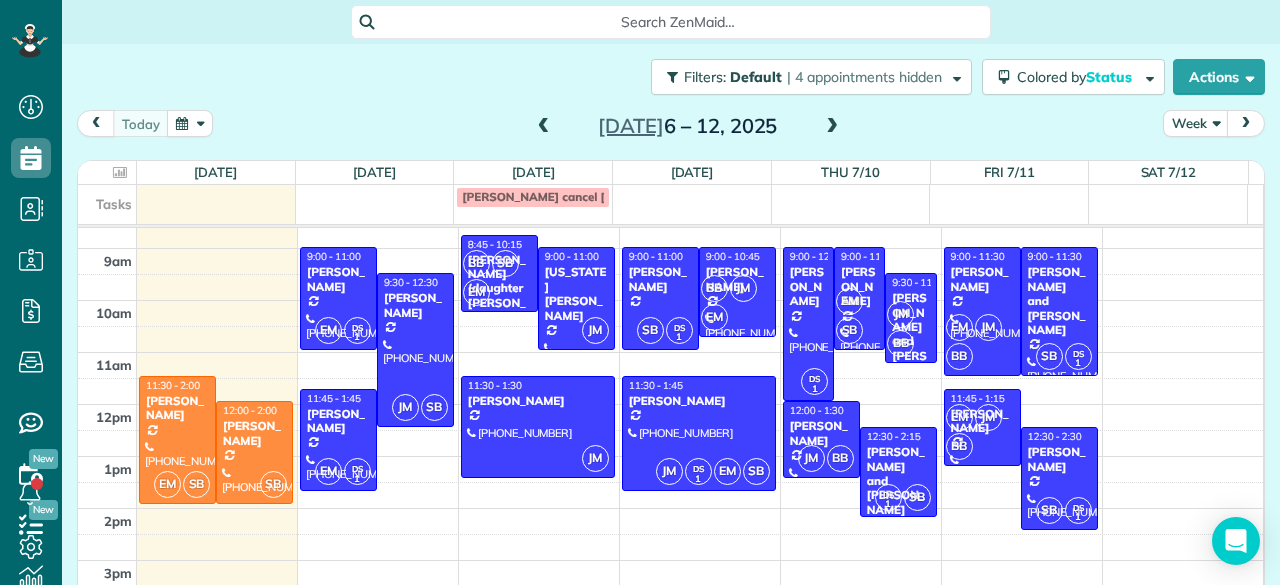 click at bounding box center [832, 127] 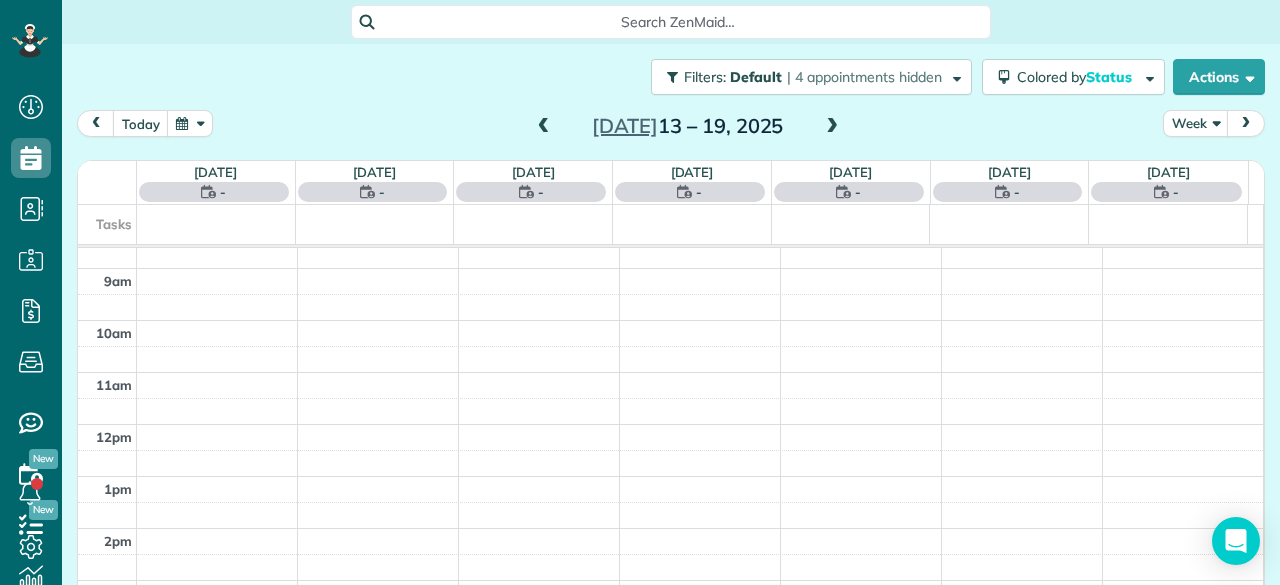 scroll, scrollTop: 0, scrollLeft: 0, axis: both 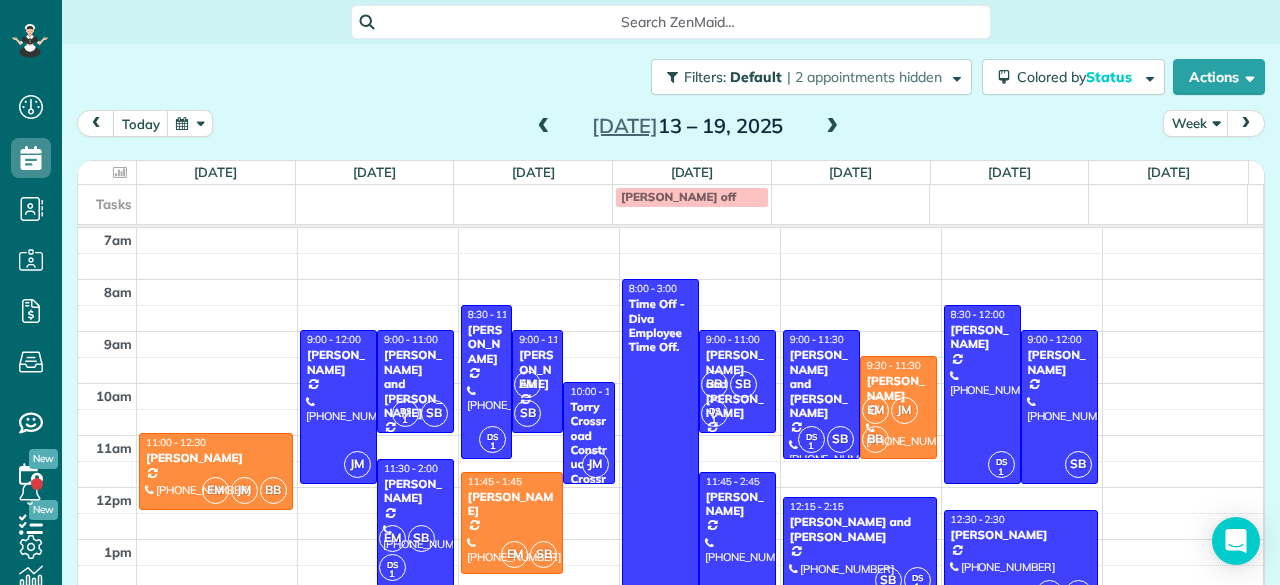 click at bounding box center (544, 127) 